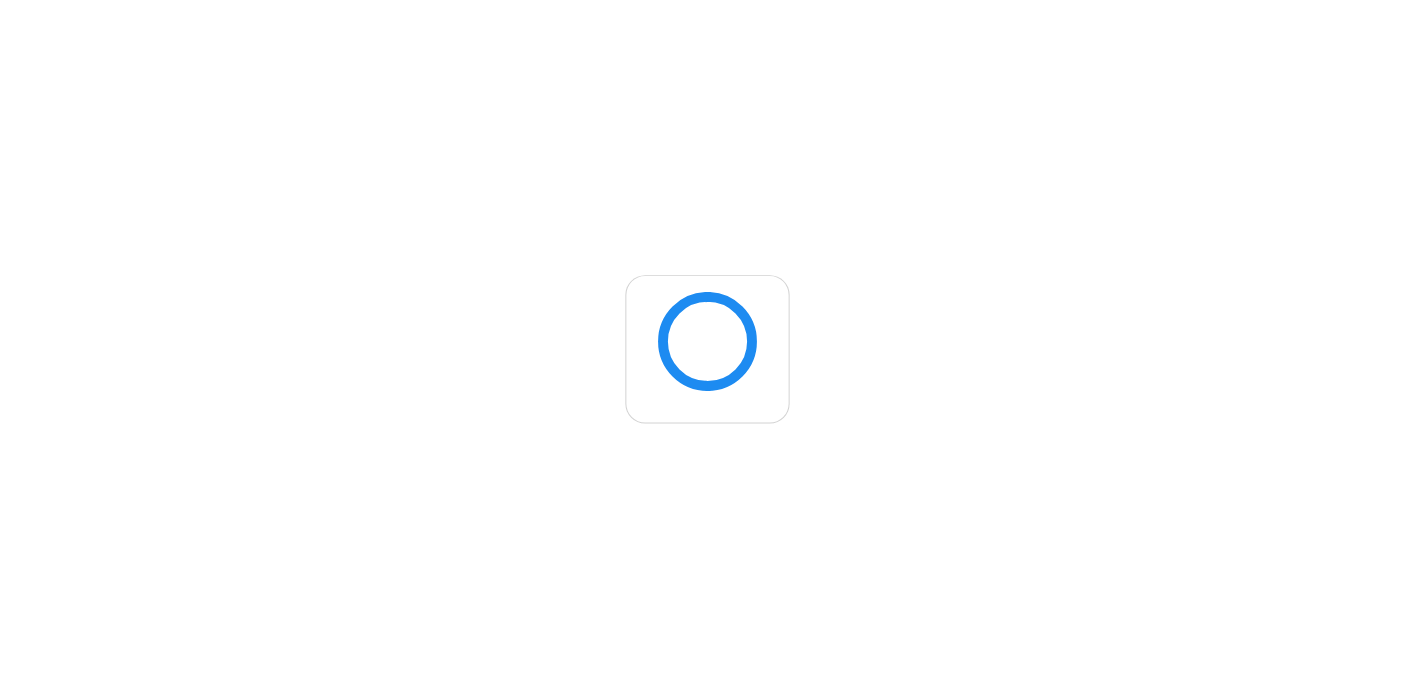 scroll, scrollTop: 0, scrollLeft: 0, axis: both 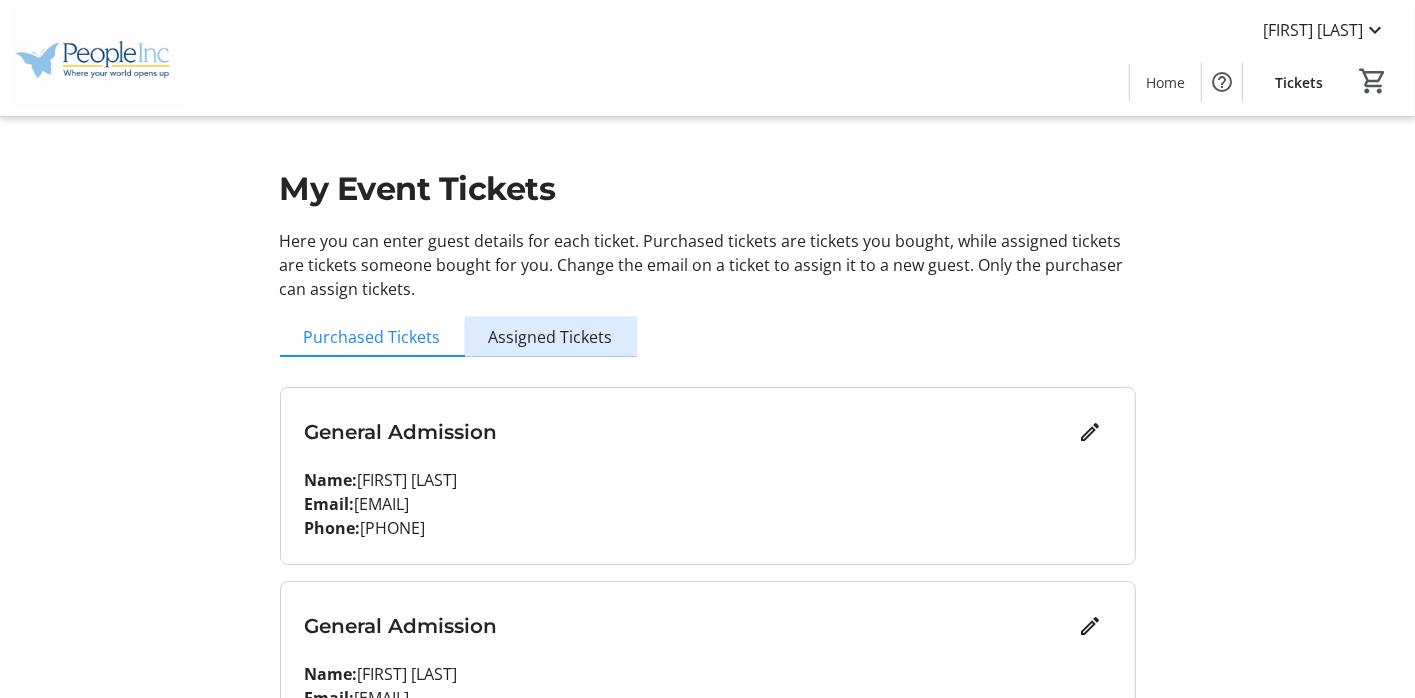 click on "Assigned Tickets" at bounding box center [551, 337] 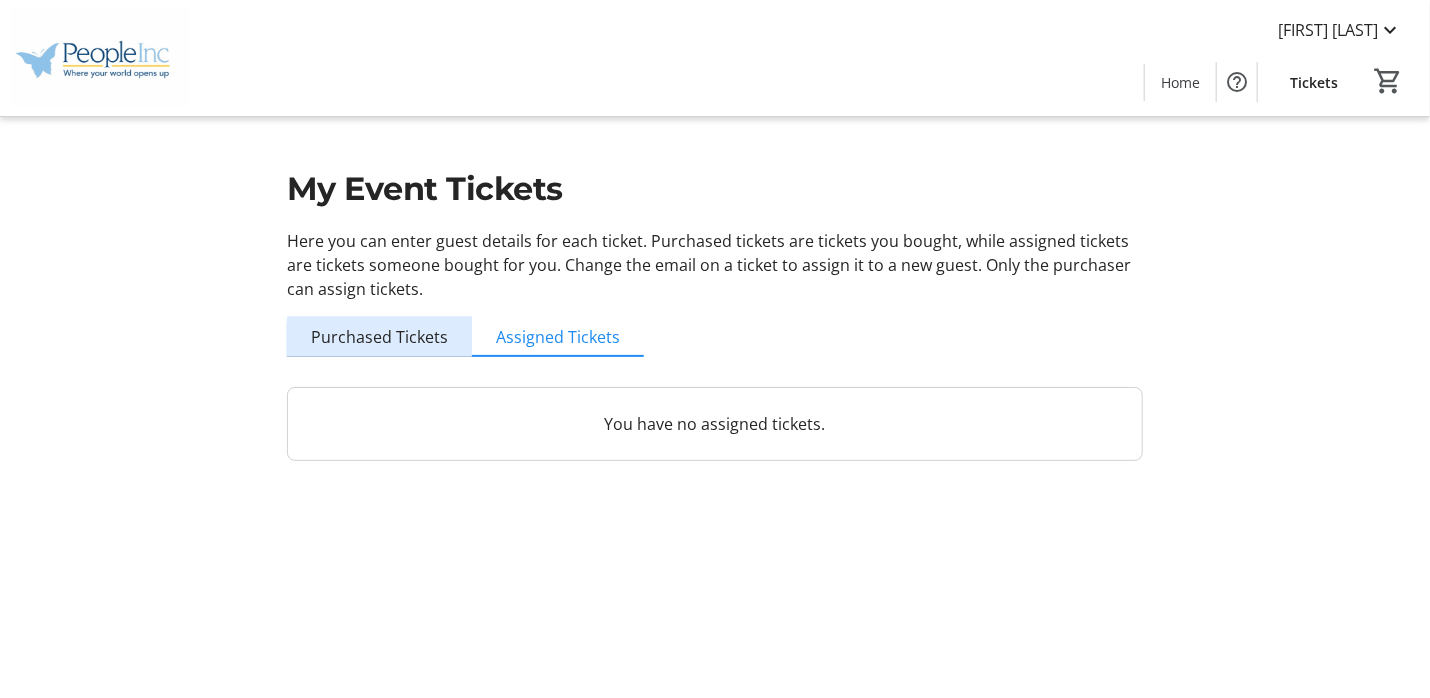 click on "Purchased Tickets" at bounding box center (379, 337) 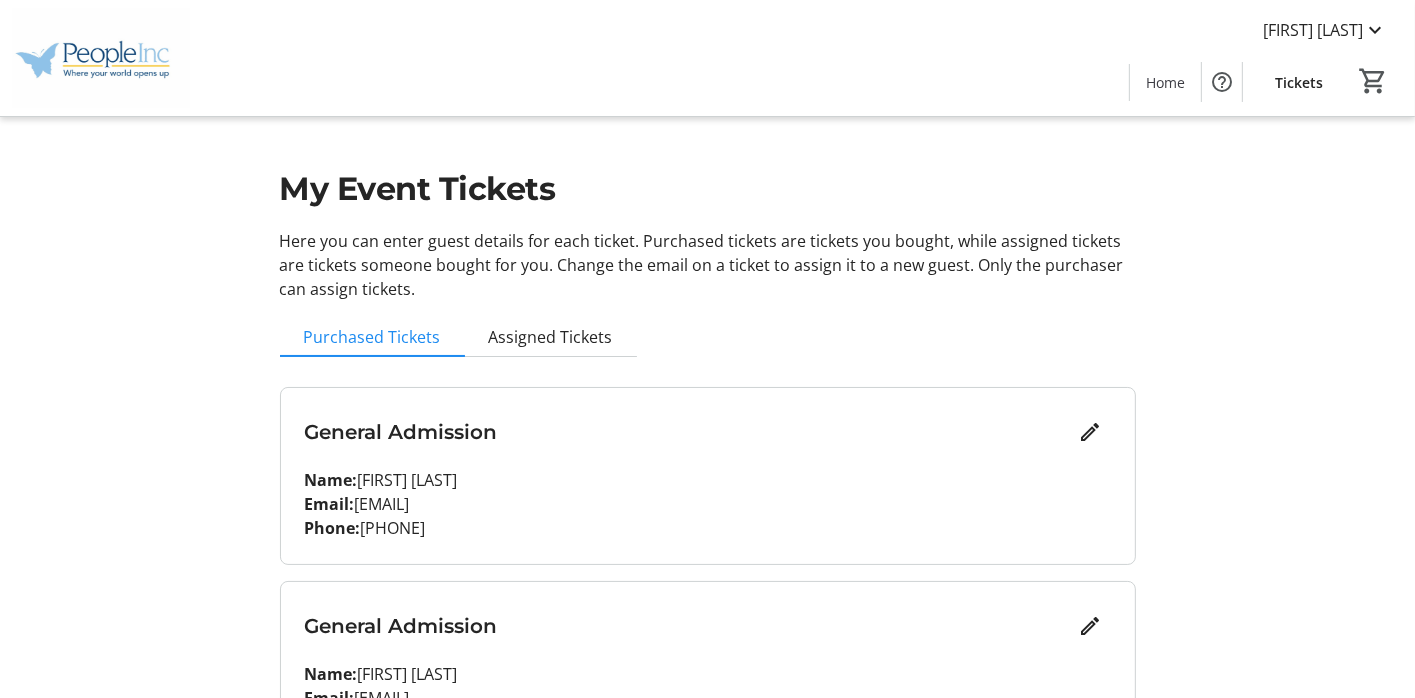 scroll, scrollTop: 333, scrollLeft: 0, axis: vertical 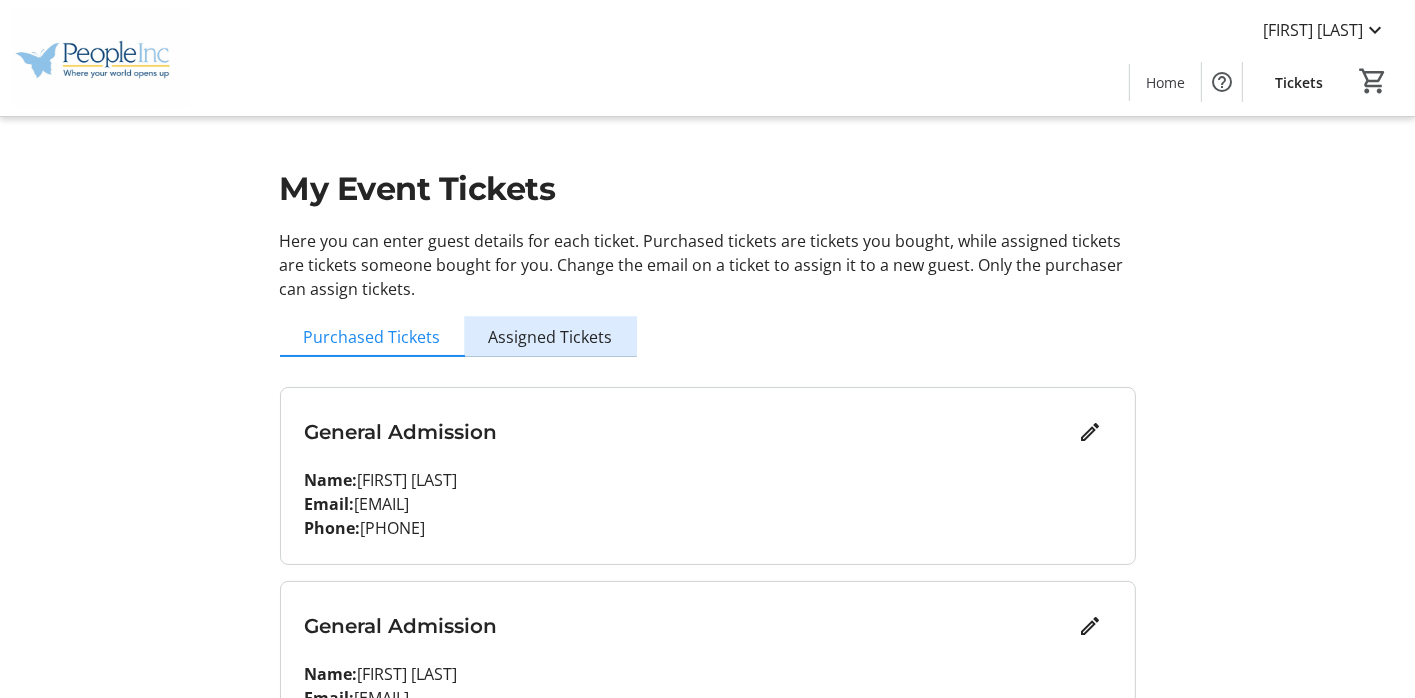 click on "Assigned Tickets" at bounding box center [551, 337] 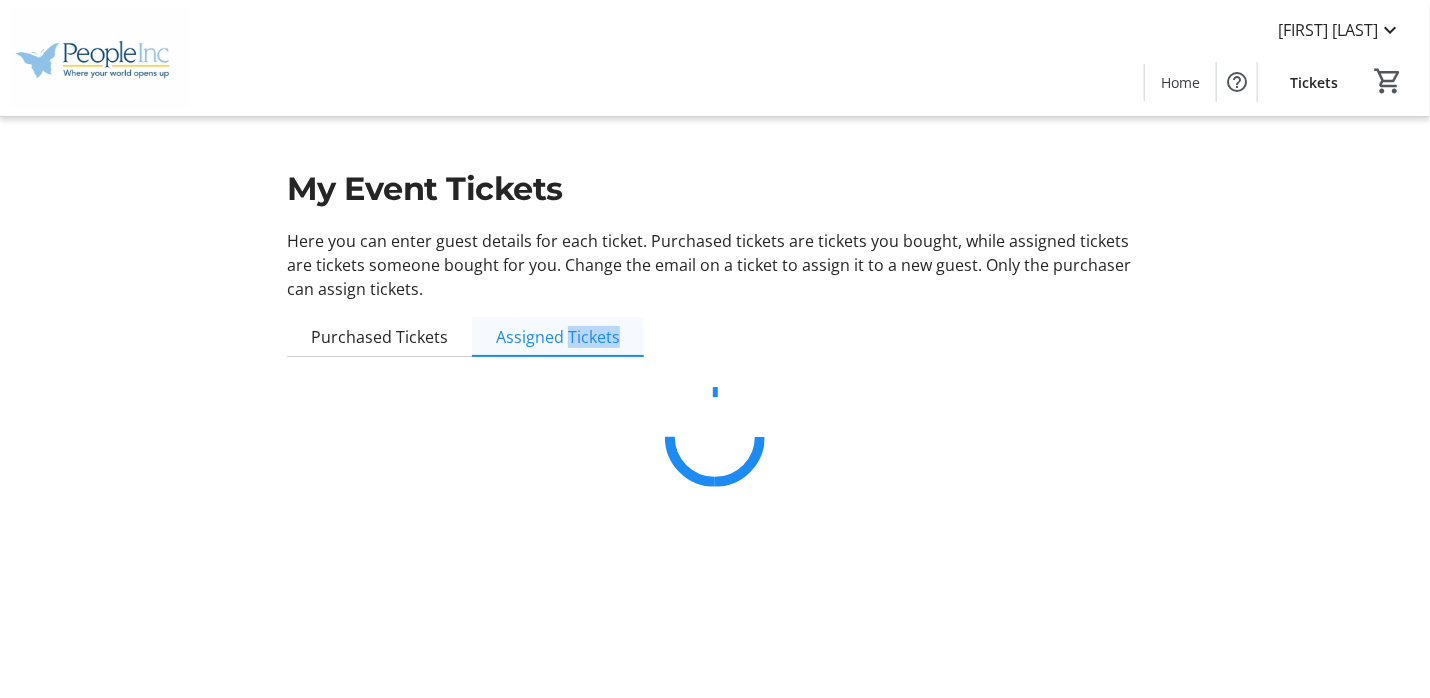 click on "[FIRST] [LAST]  Home  Tickets  0 Home  Tickets  My Event Tickets  Here you can enter guest details for each ticket. Purchased tickets are tickets you bought, while assigned tickets are tickets someone bought for you. Change the email on a ticket to assign it to a new guest. Only the purchaser can assign tickets.   Purchased Tickets  Assigned Tickets Cart Cart is empty Promo or Passcode  Apply  Subtotal  $0.00  Fees  Calculated at checkout  Total  $0.00   Checkout" at bounding box center (715, 349) 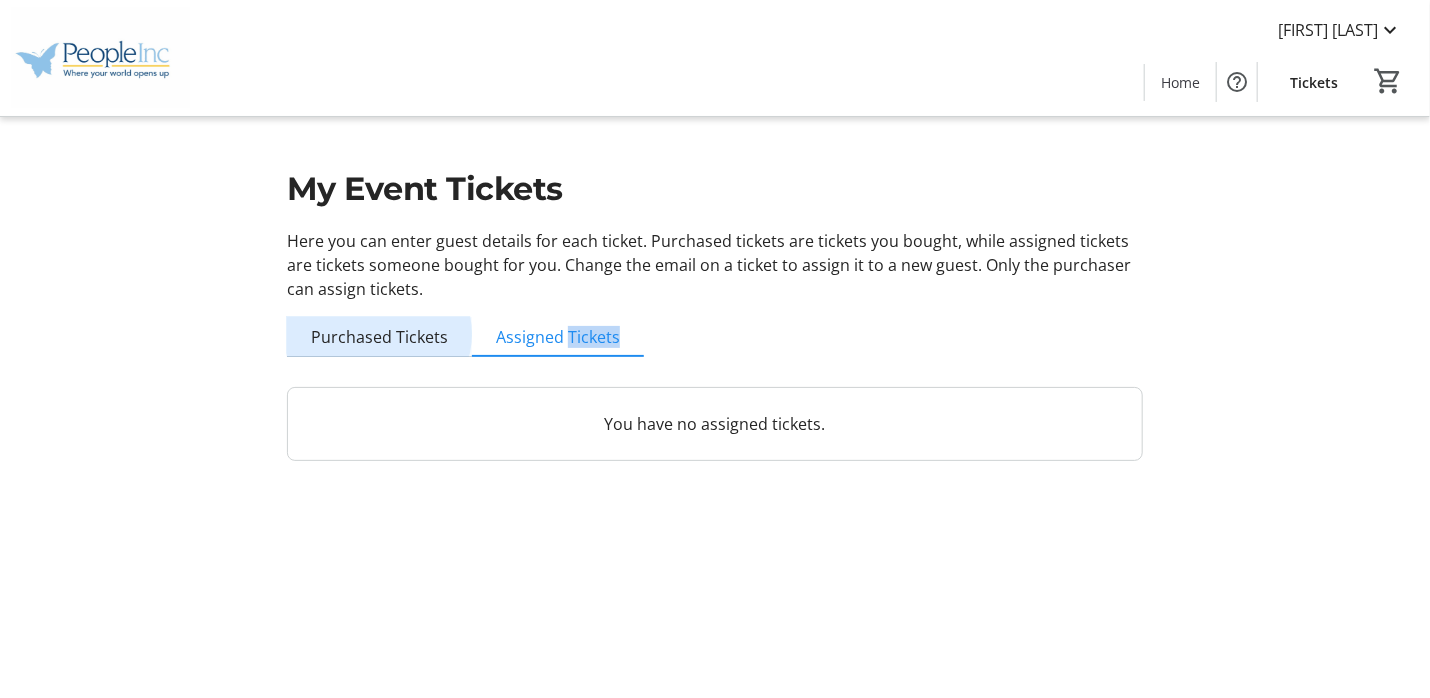 click on "Purchased Tickets" at bounding box center (379, 337) 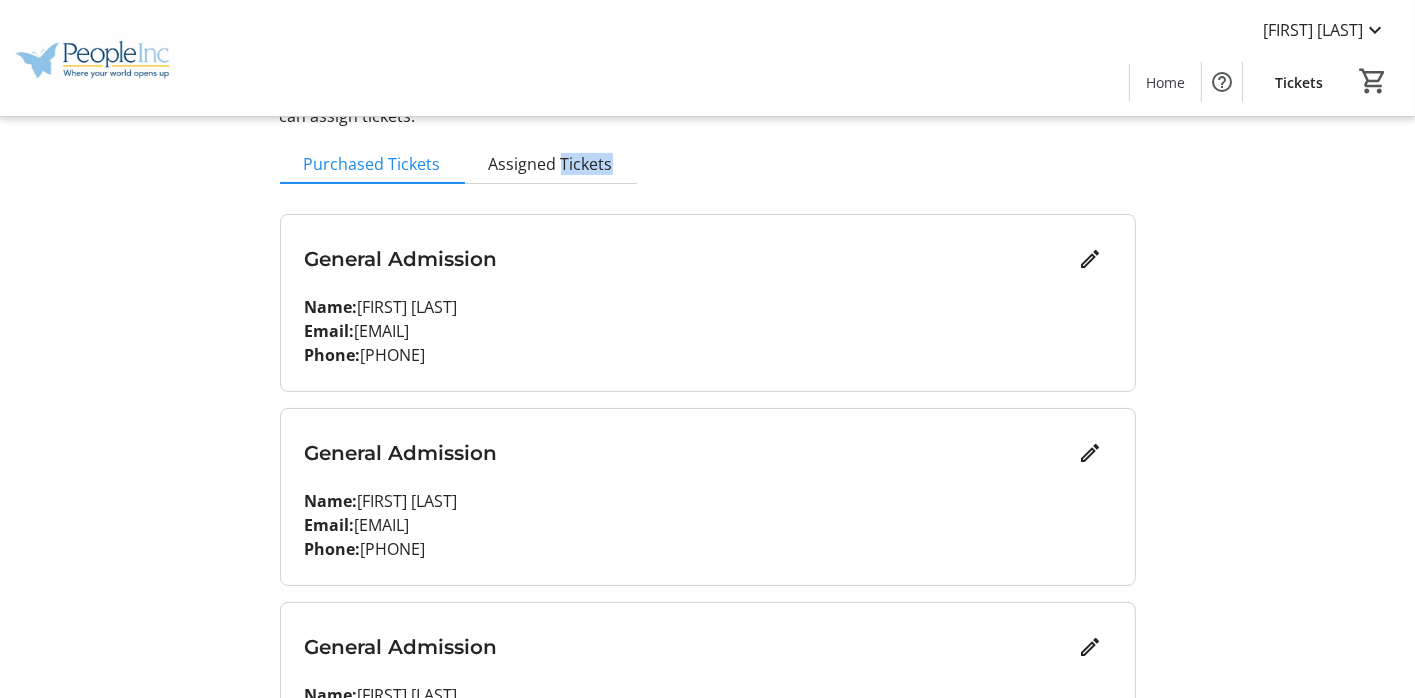 scroll, scrollTop: 146, scrollLeft: 0, axis: vertical 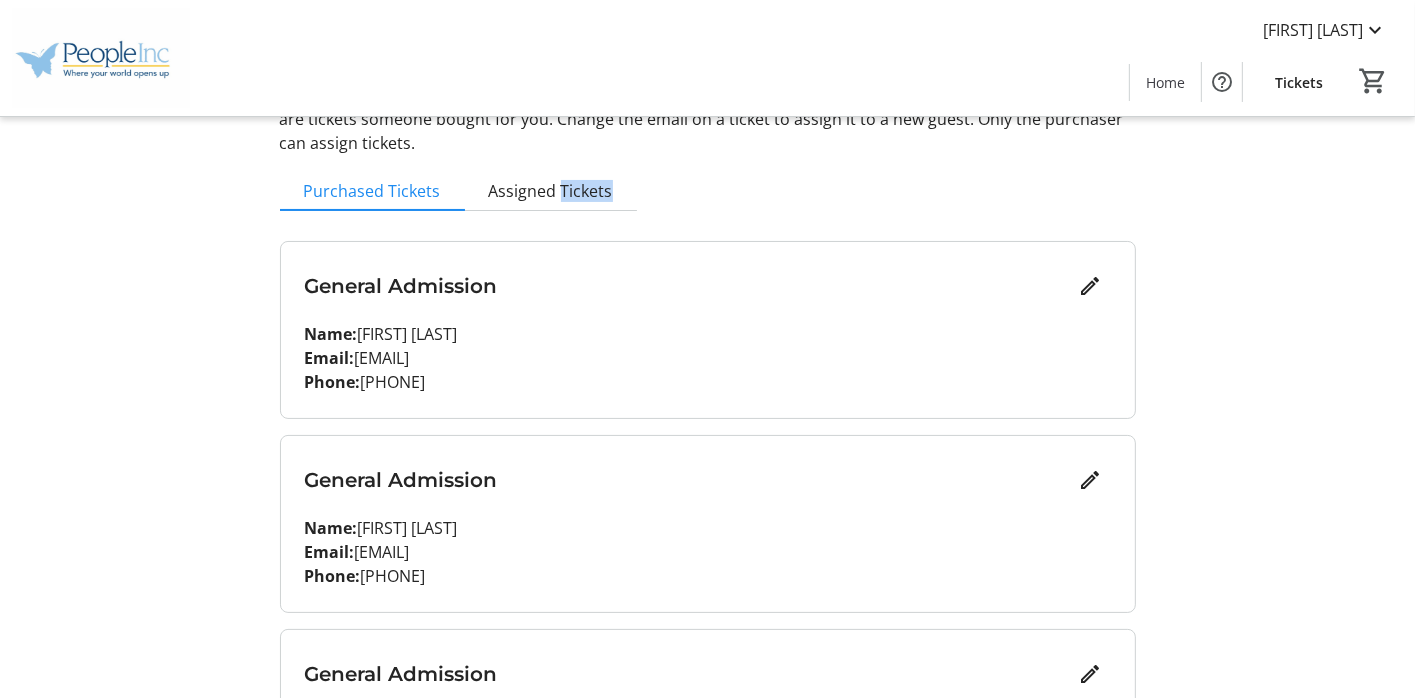 click on "Tickets" 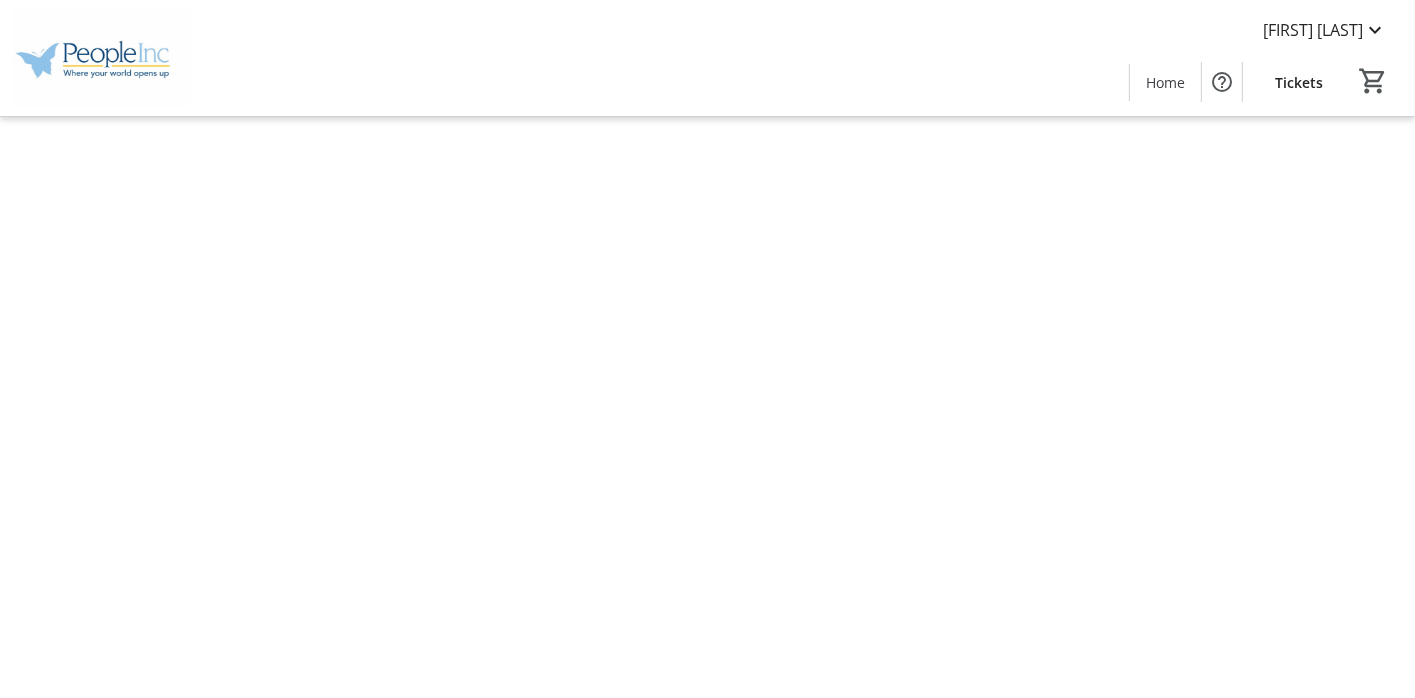 scroll, scrollTop: 0, scrollLeft: 0, axis: both 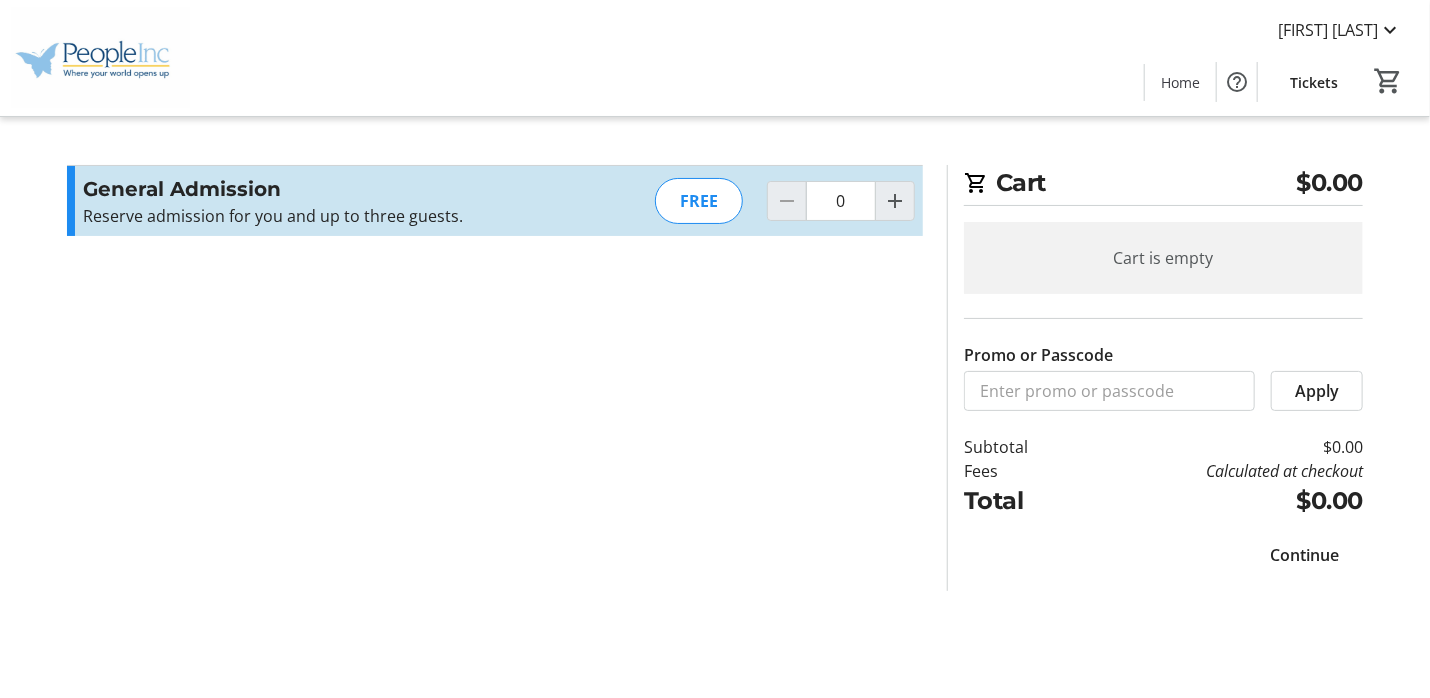 click on "Cart $0.00 Cart is empty Promo or Passcode  Apply  Subtotal  $0.00  Fees  Calculated at checkout  Total  $0.00   Close    Promo or Passcode  Apply  General Admission Reserve admission for you and up to three guests.  Read more  Reserve admission for you and up to three guests.  FREE  0  Cart  $0.00 Cart is empty Promo or Passcode  Apply  Subtotal  $0.00  Fees  Calculated at checkout  Total  $0.00   Continue   Continue" 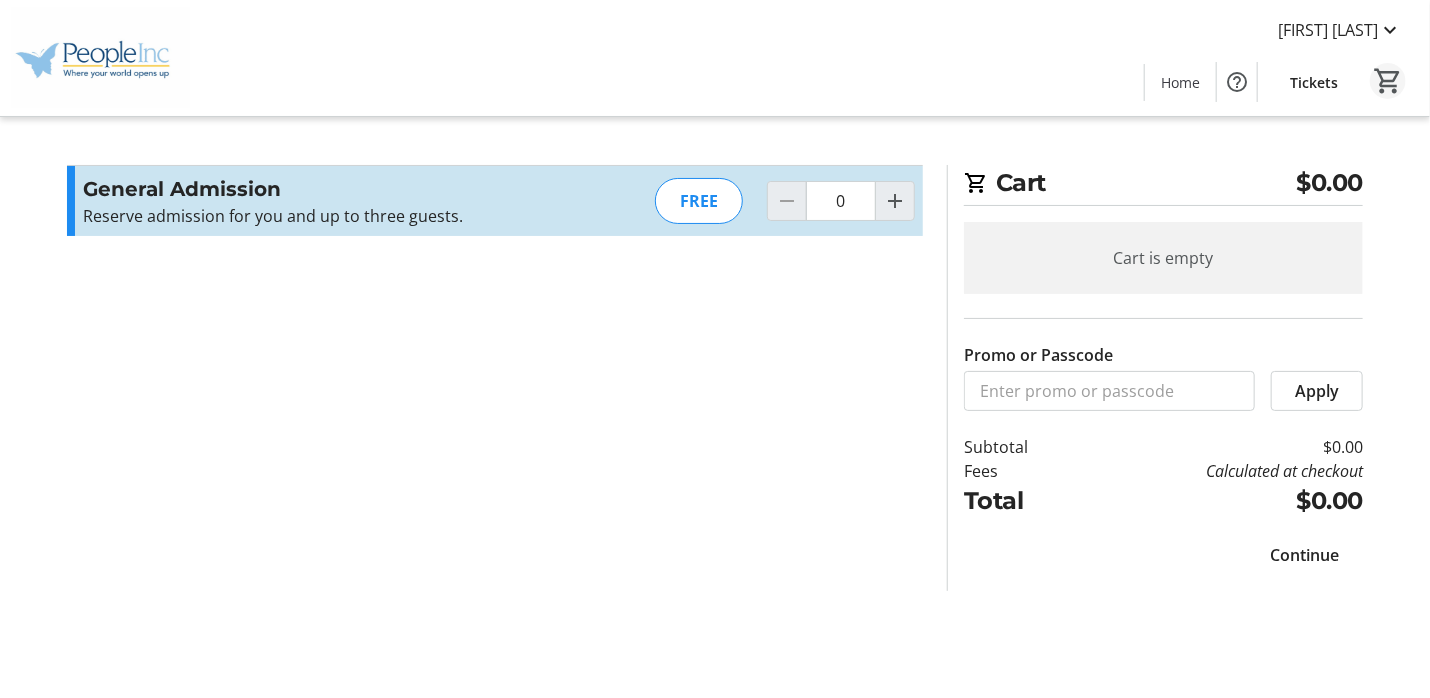 click on "0" 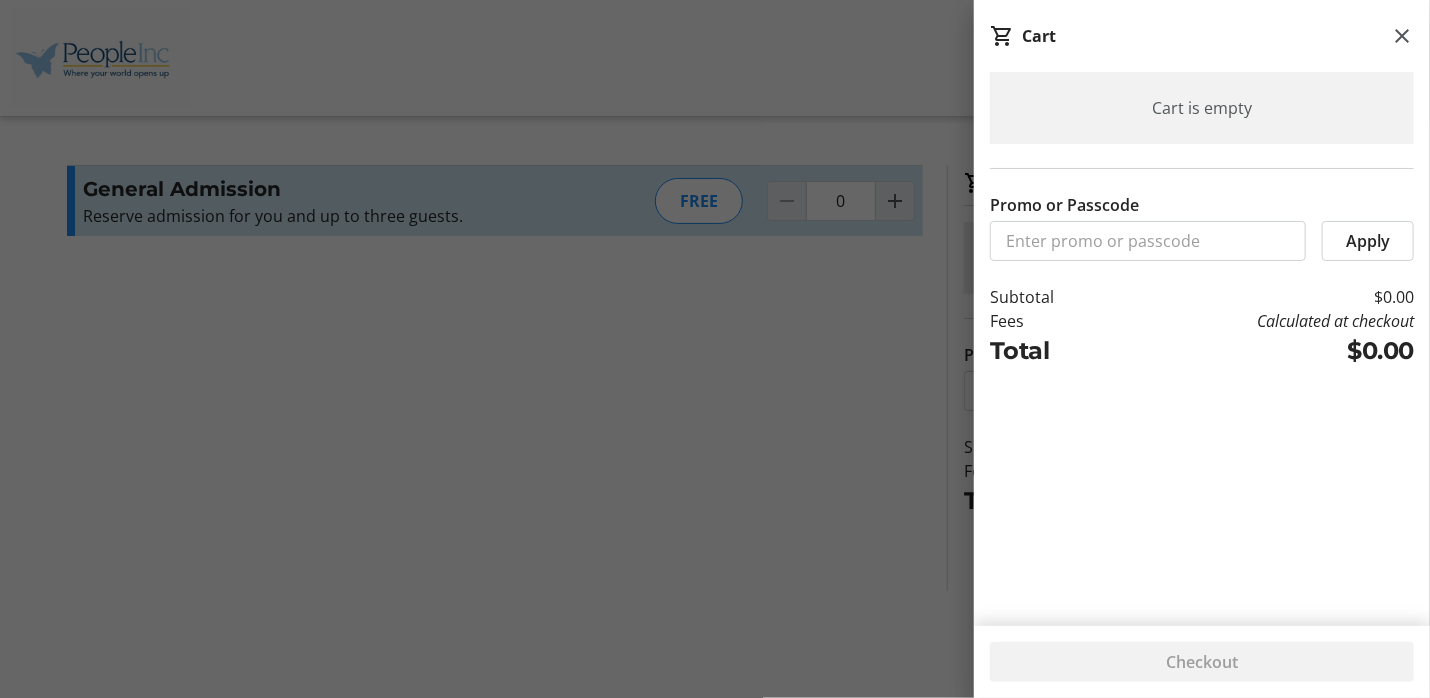 click on "Cart is empty Promo or Passcode  Apply  Subtotal  $0.00  Fees  Calculated at checkout  Total  $0.00" 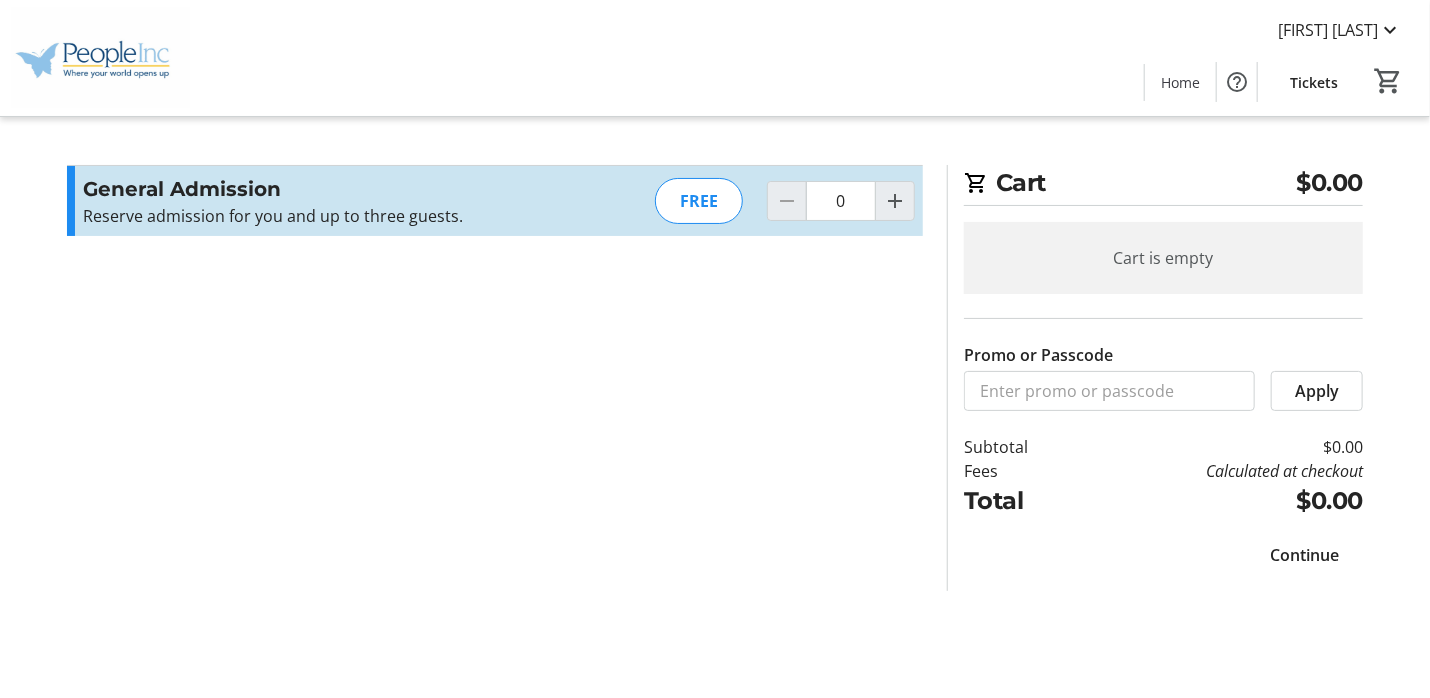 click on "Continue" 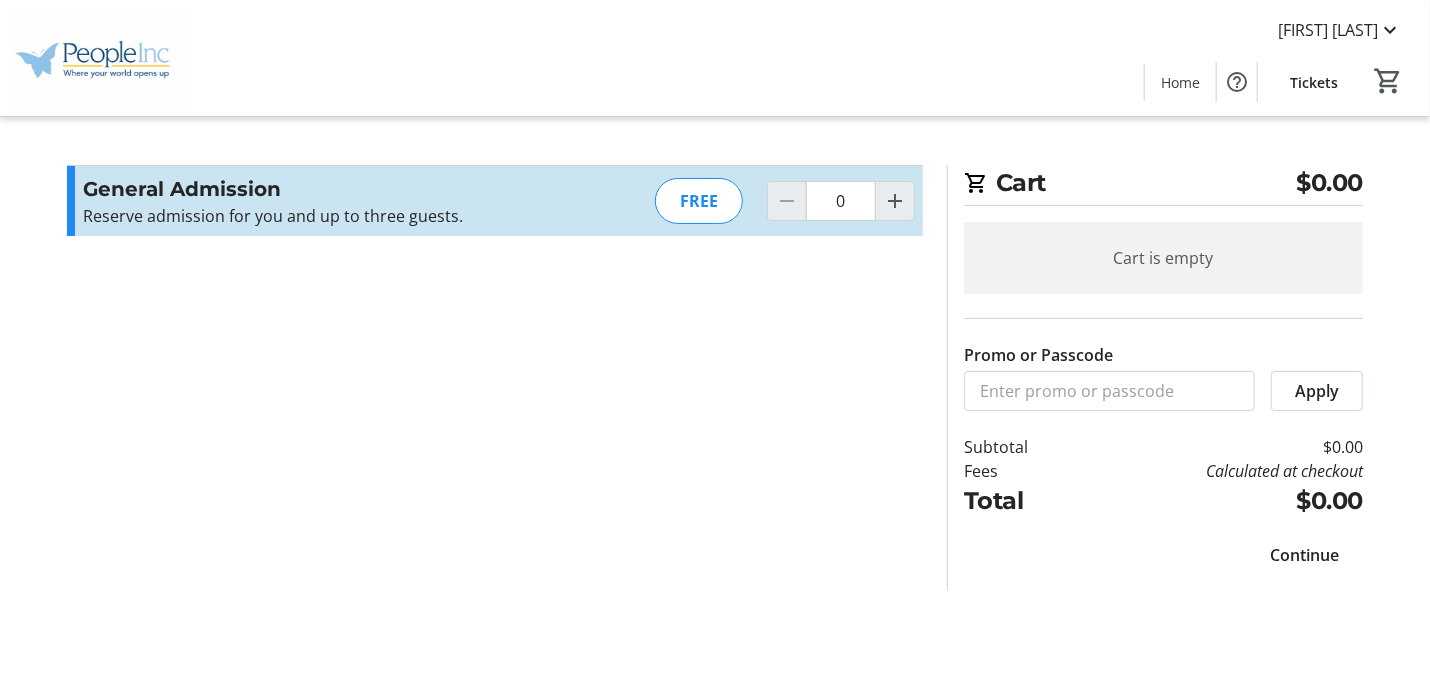 click on "FREE" 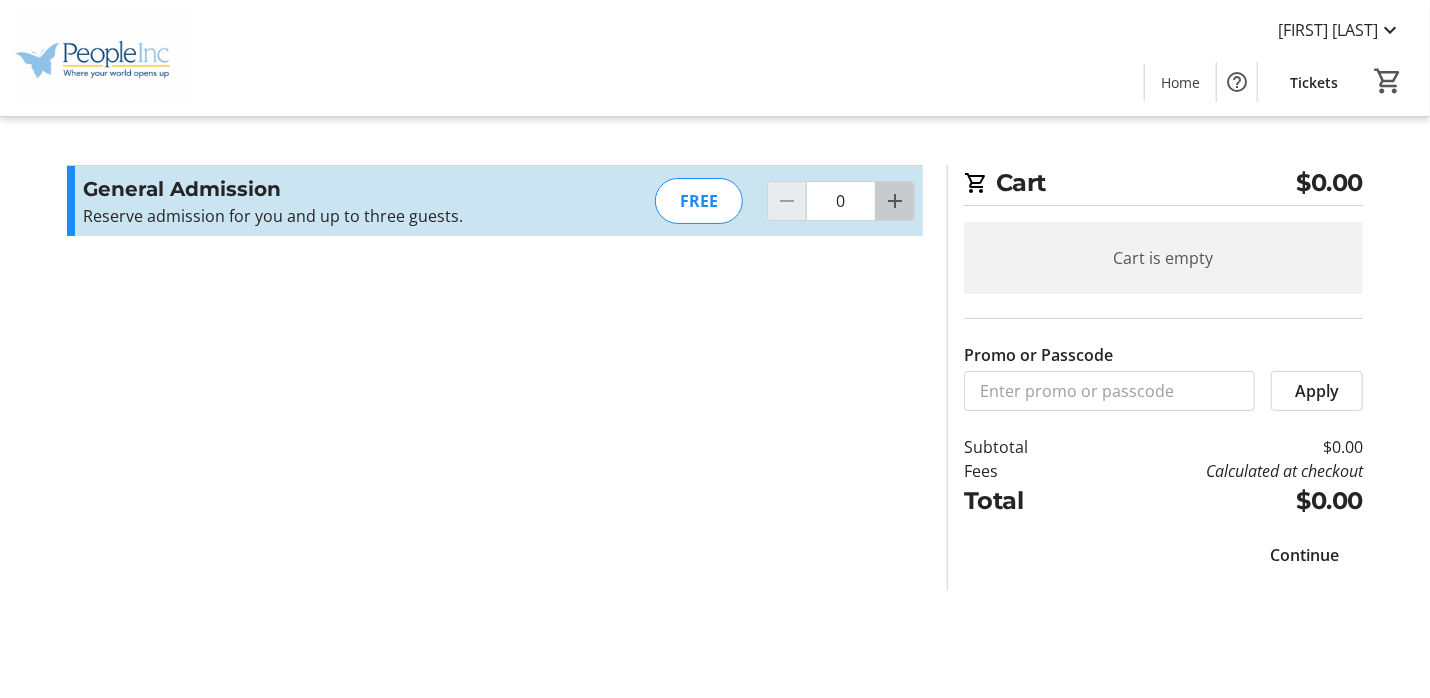 click 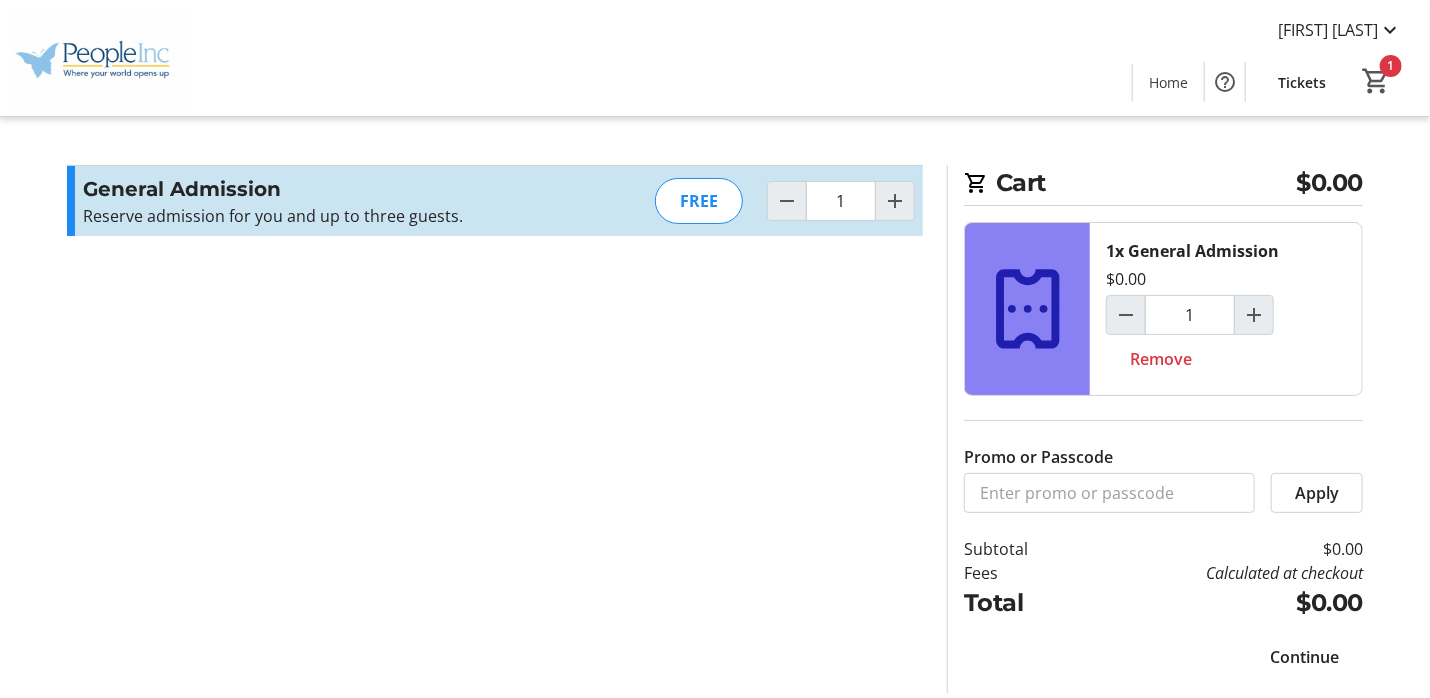 click on "Promo or Passcode  Apply  General Admission Reserve admission for you and up to three guests.  Read more  Reserve admission for you and up to three guests.  FREE  1" 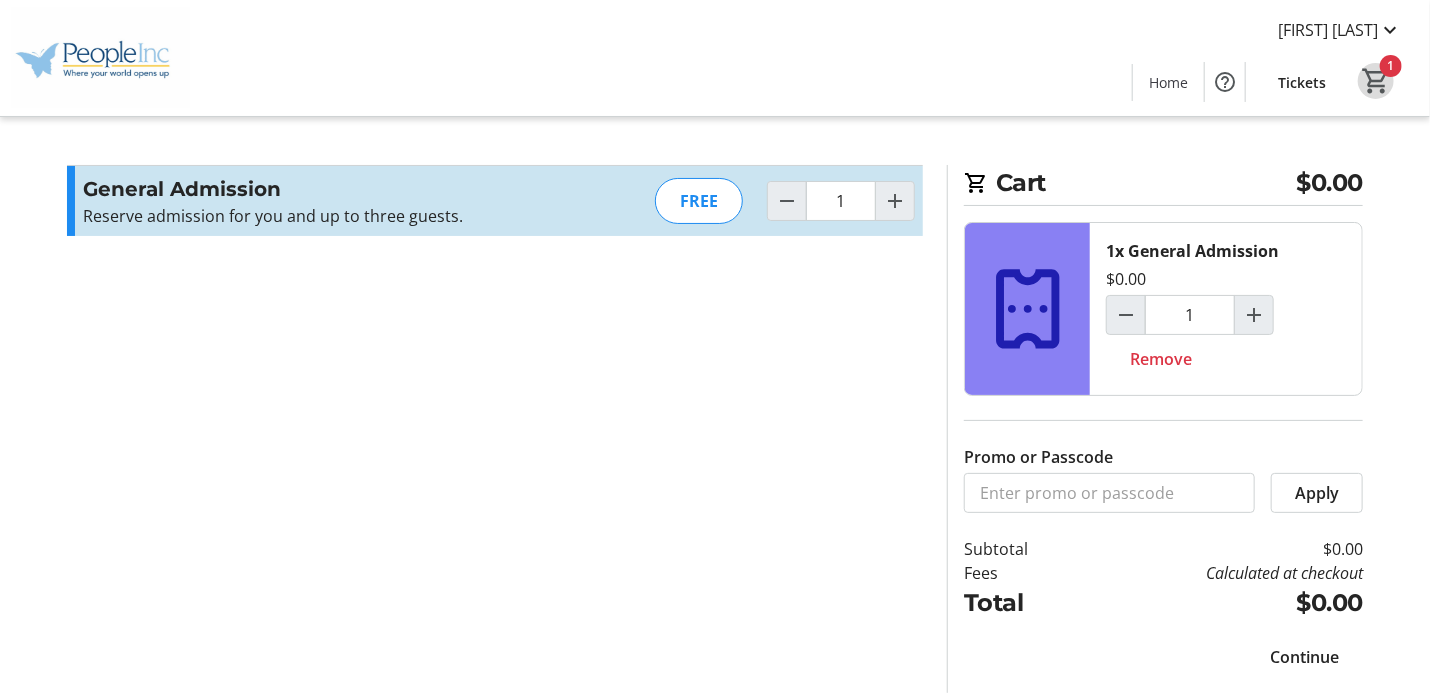 click on "1" 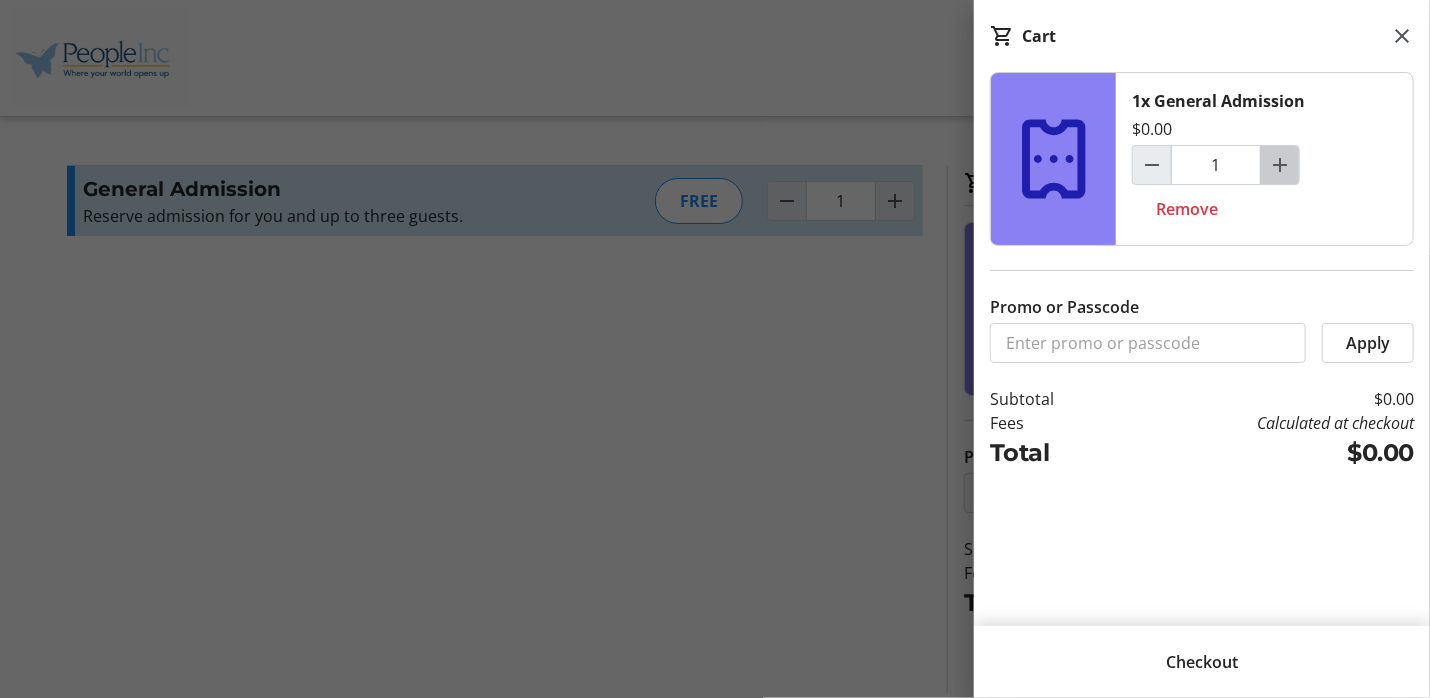 click 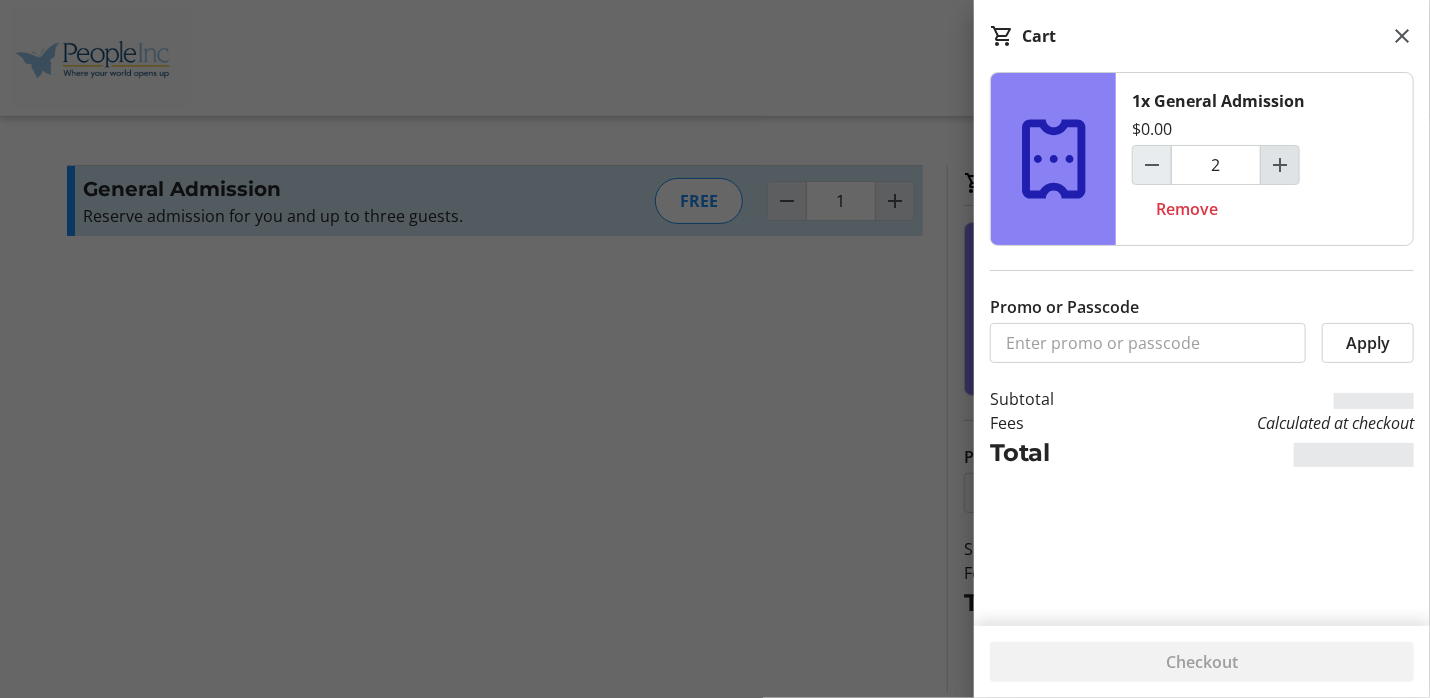 type on "2" 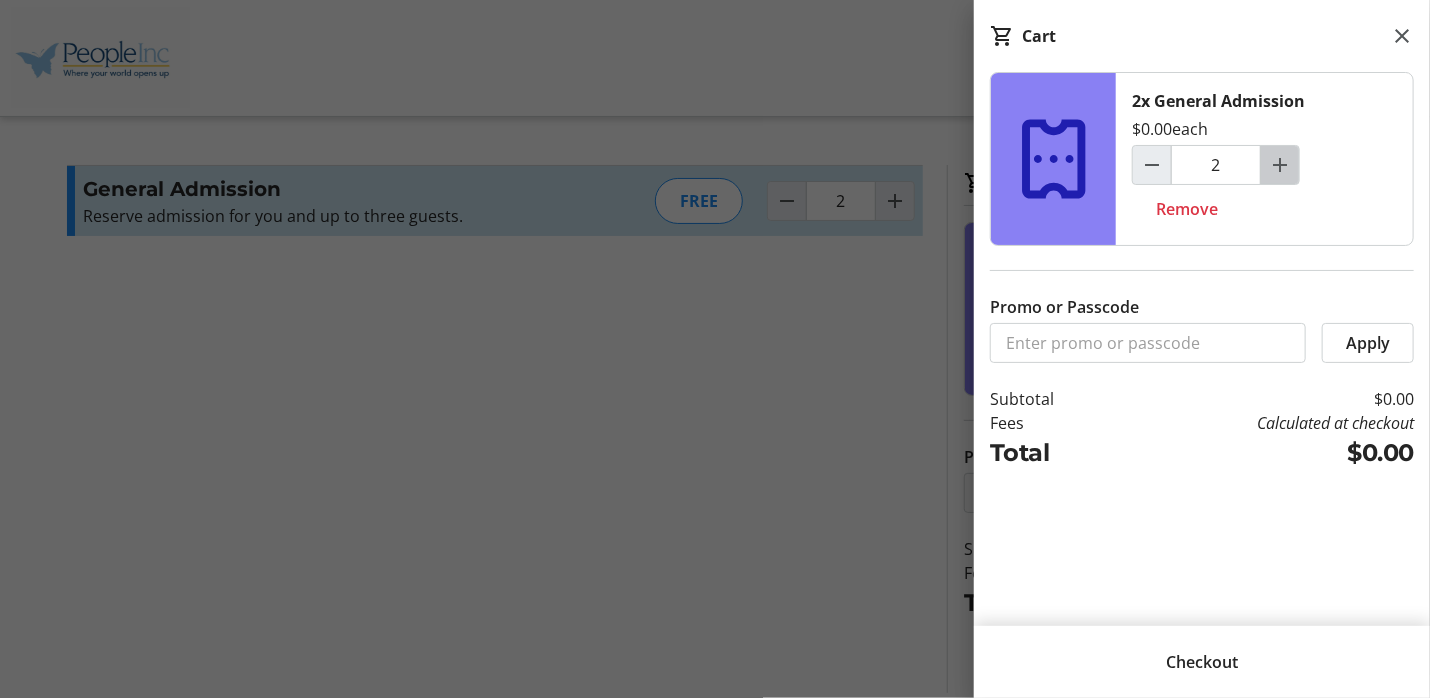click 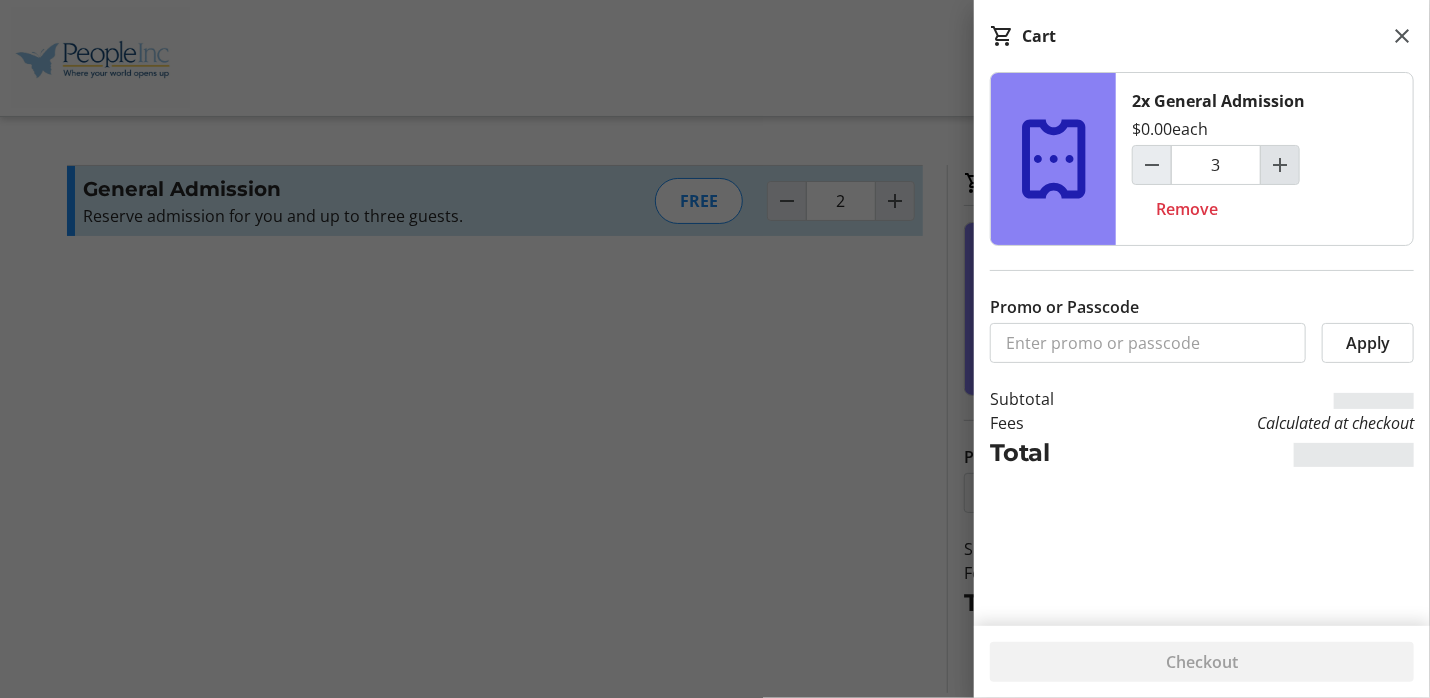 type on "3" 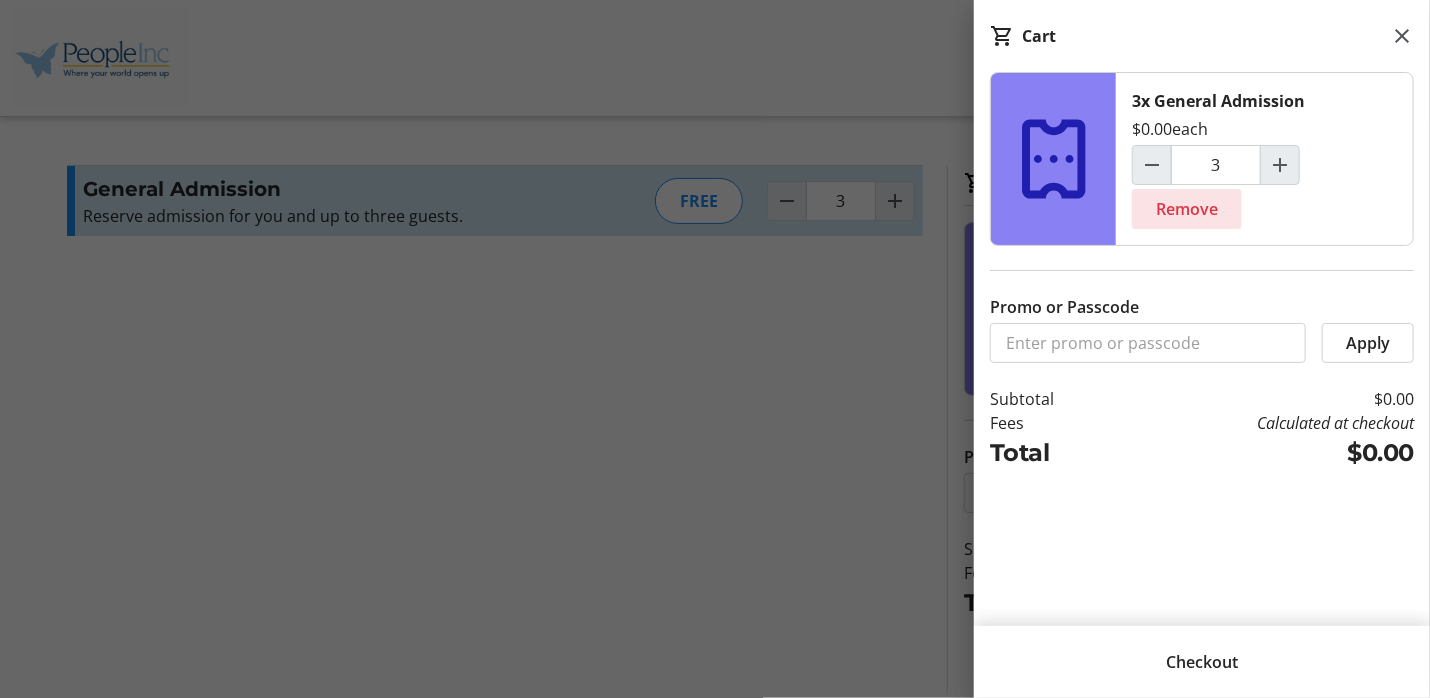 click on "Remove" 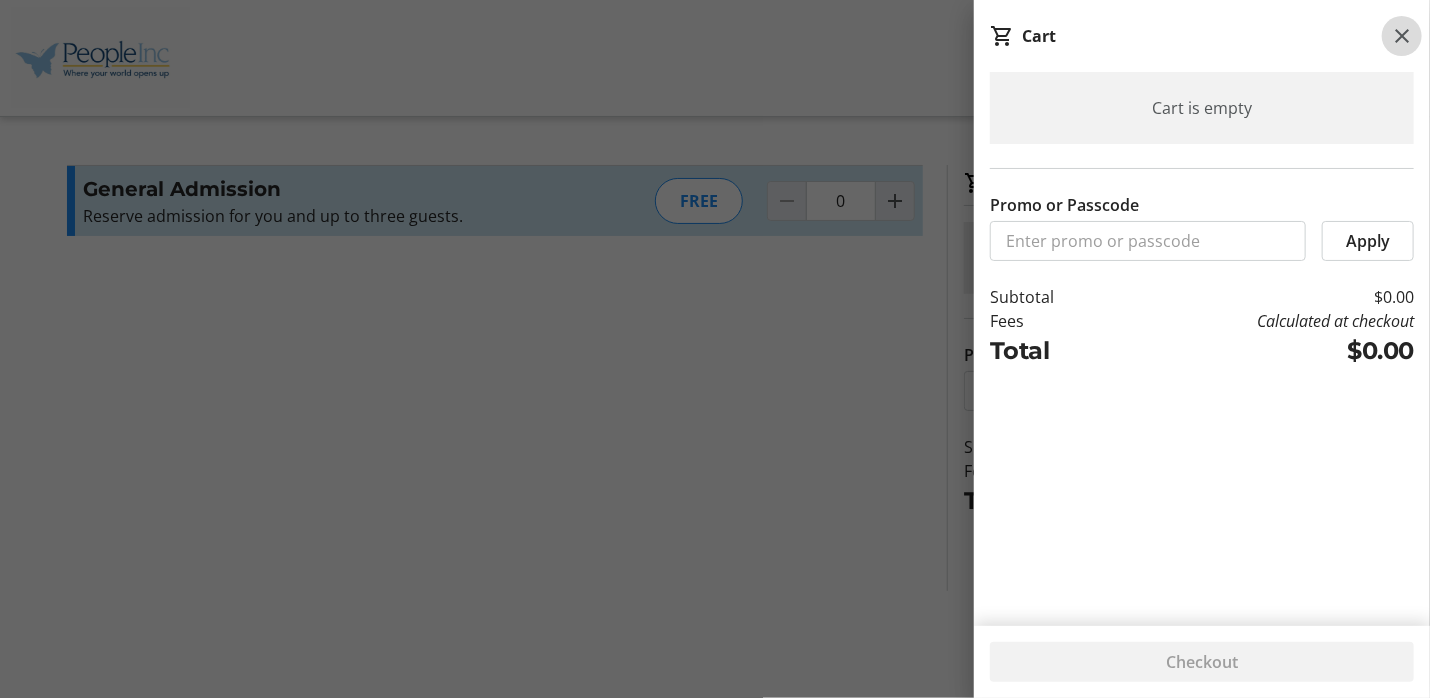 click 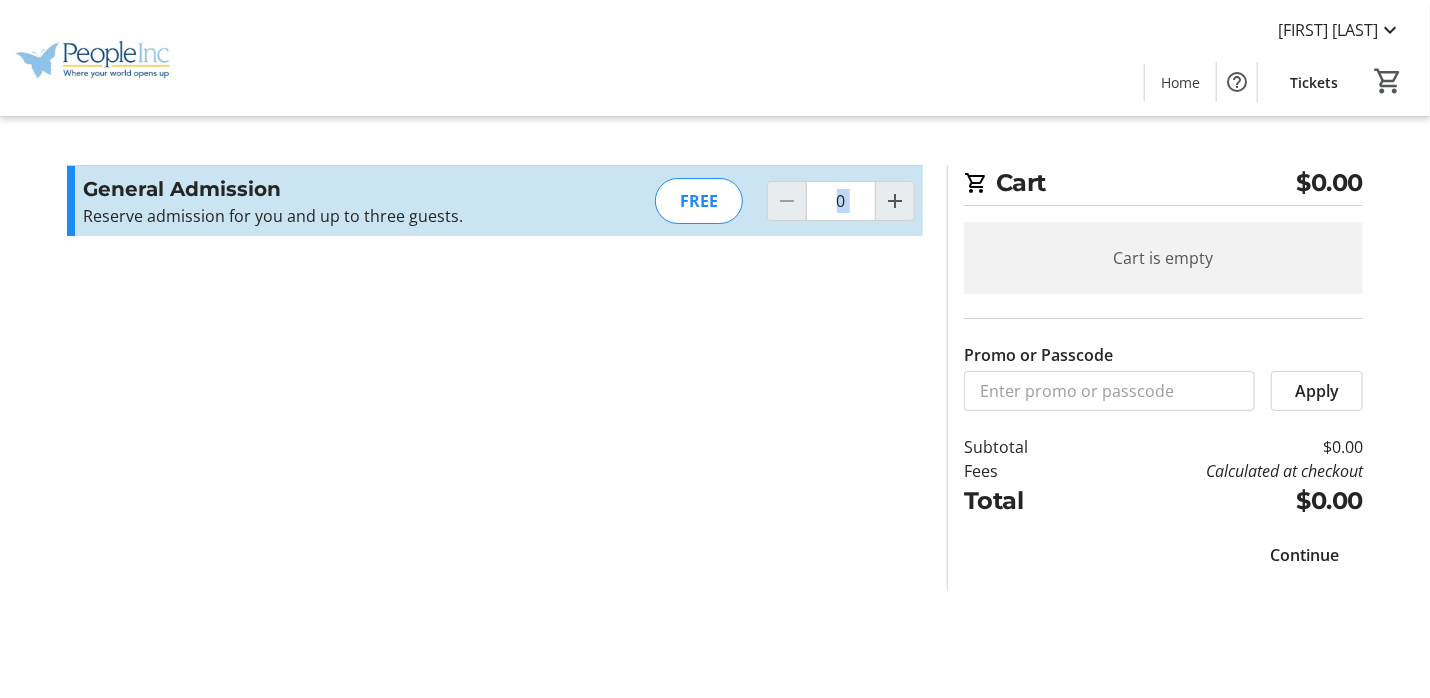 drag, startPoint x: 709, startPoint y: 201, endPoint x: 883, endPoint y: 240, distance: 178.31714 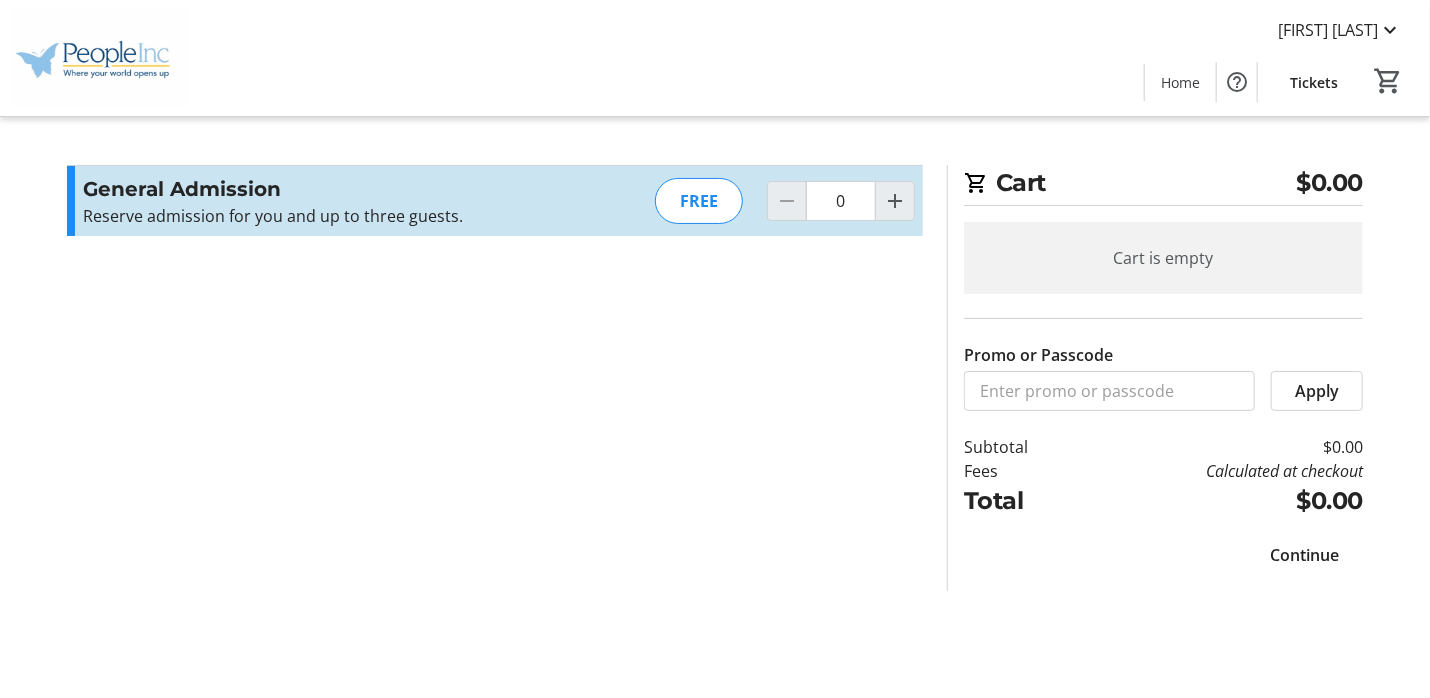 click on "Promo or Passcode  Apply  General Admission Reserve admission for you and up to three guests.  Read more  Reserve admission for you and up to three guests.  FREE  0" 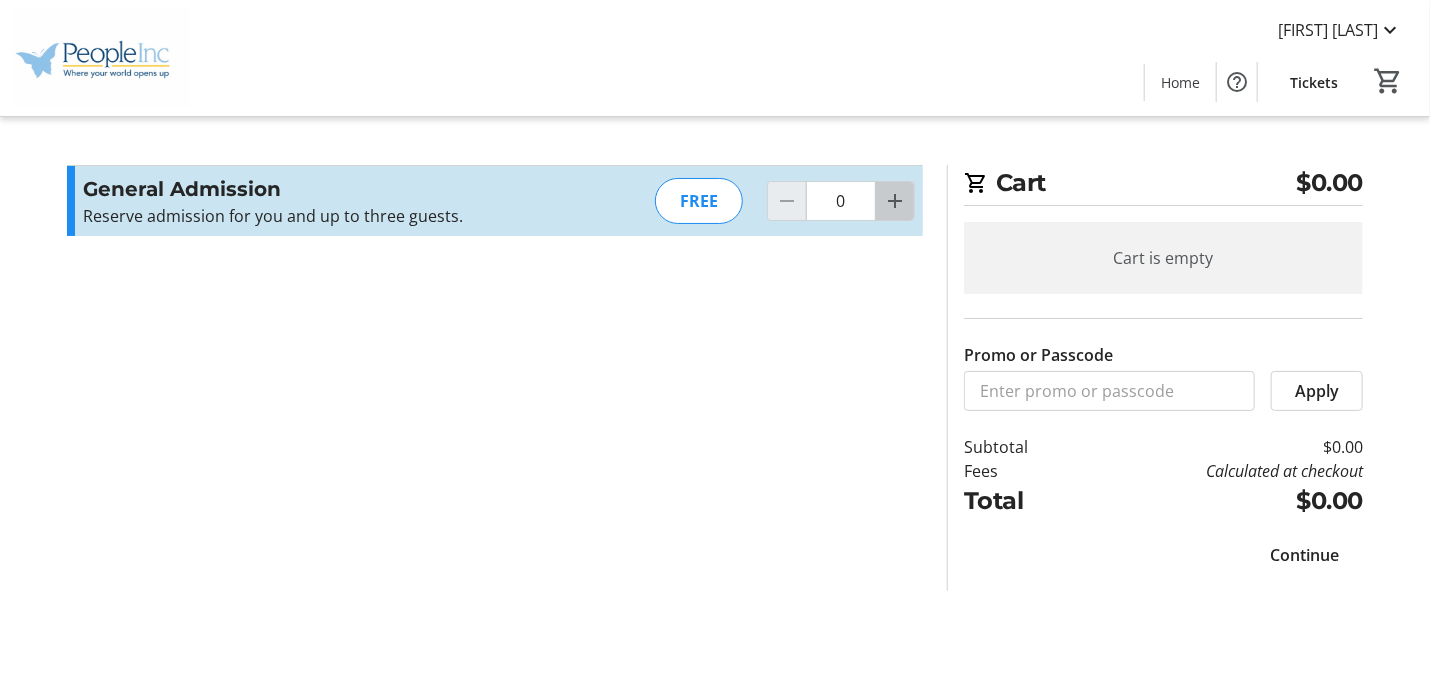 click 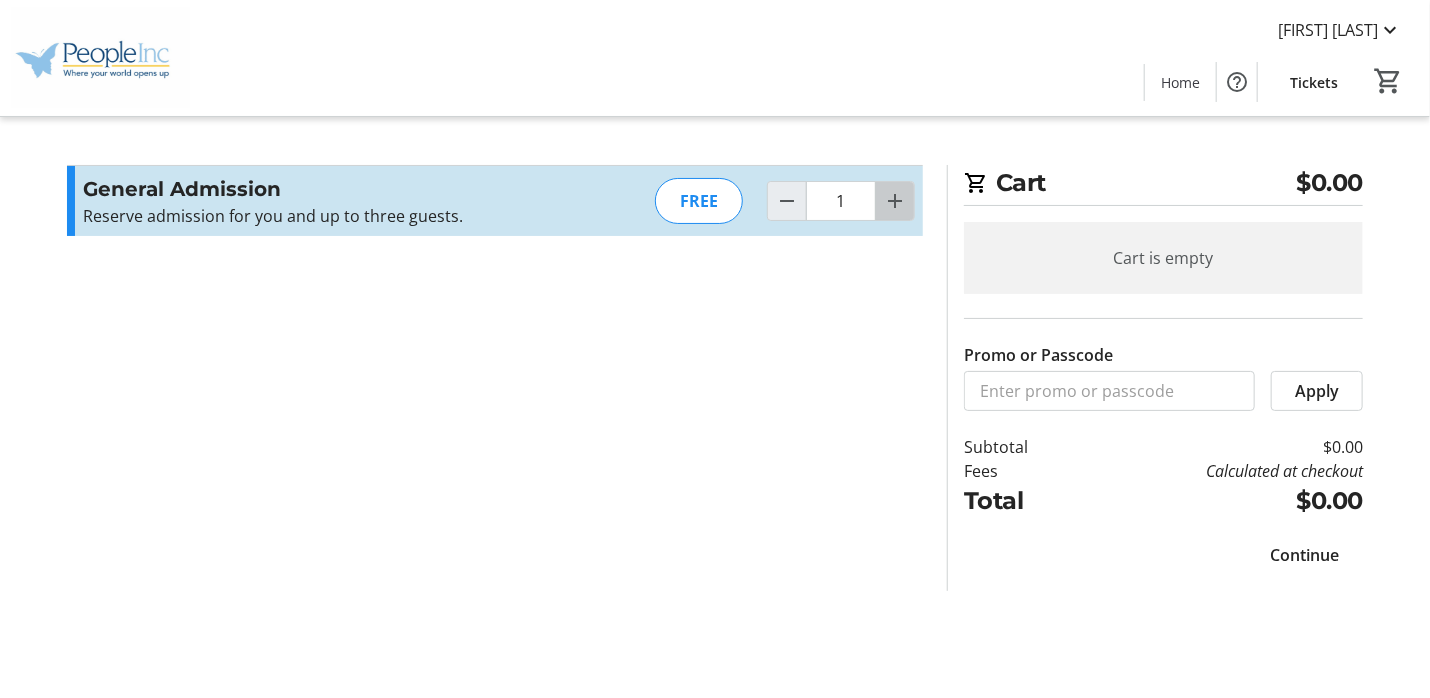 click 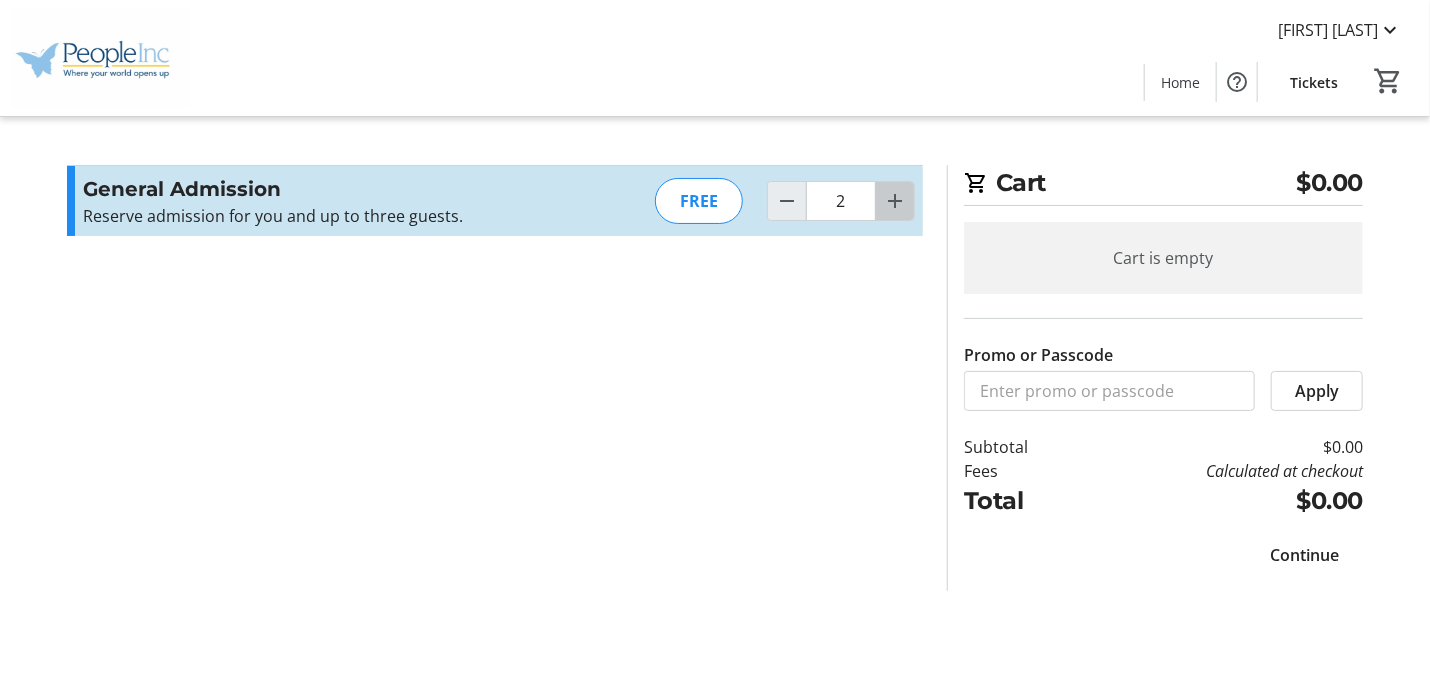 click 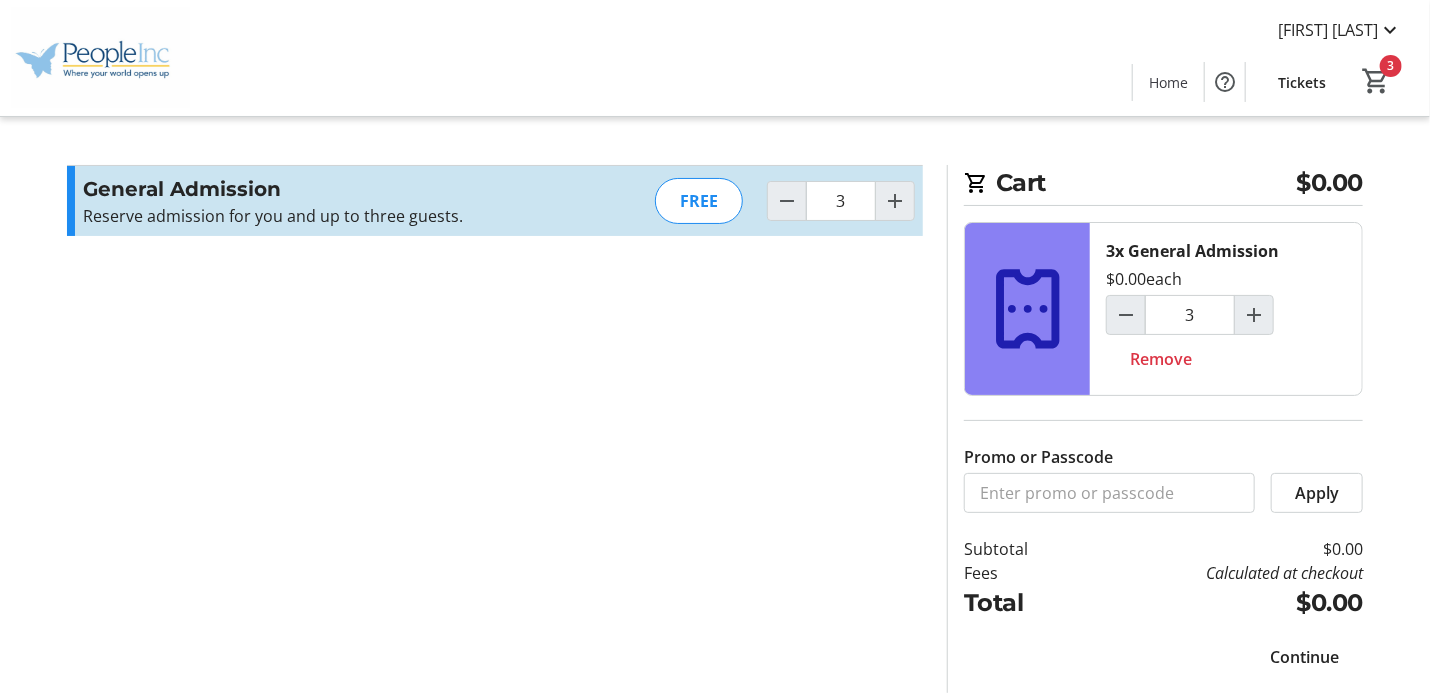 click on "Cart $0.00  3x General Admission   $0.00   each  3 Remove Promo or Passcode  Apply  Subtotal  $0.00  Fees  Calculated at checkout  Total  $0.00   Close    Promo or Passcode  Apply  General Admission Reserve admission for you and up to three guests.  Read more  Reserve admission for you and up to three guests.  FREE  3  Cart  $0.00  3x General Admission   $0.00   each  3 Remove Promo or Passcode  Apply  Subtotal  $0.00  Fees  Calculated at checkout  Total  $0.00   Continue   Continue" 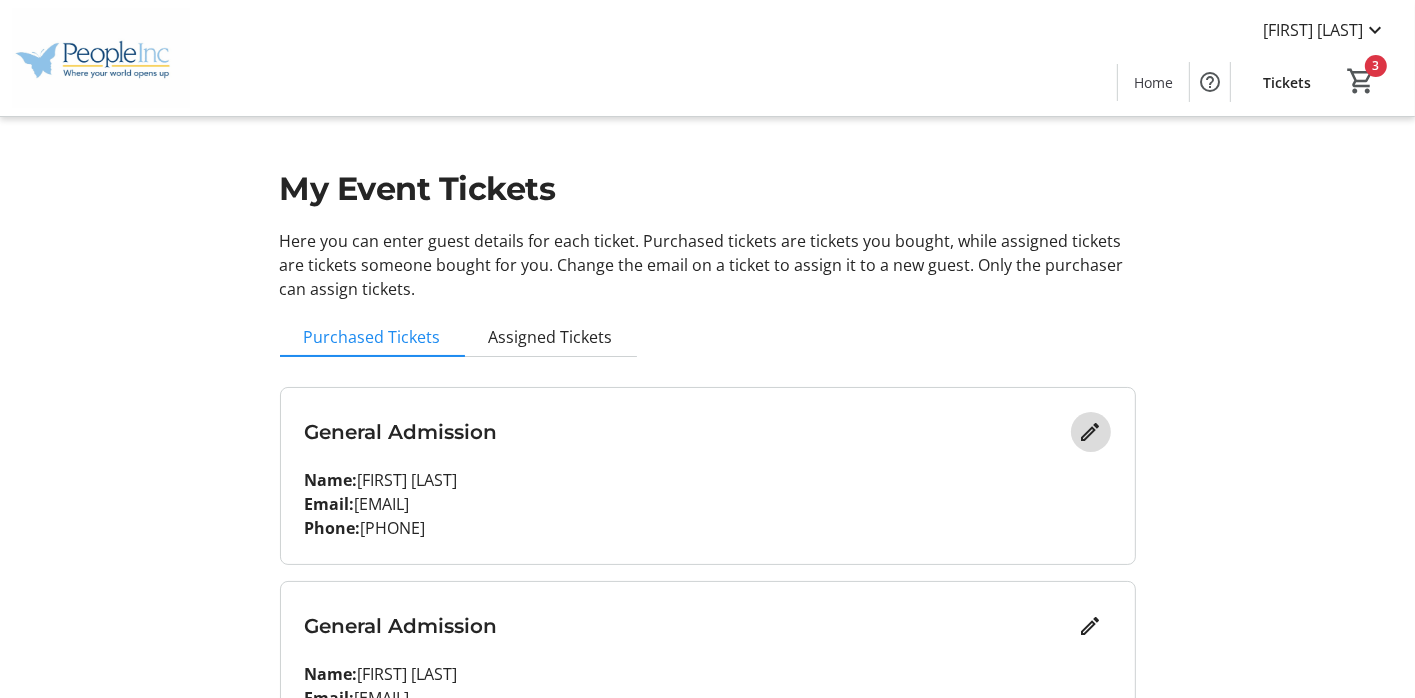 click 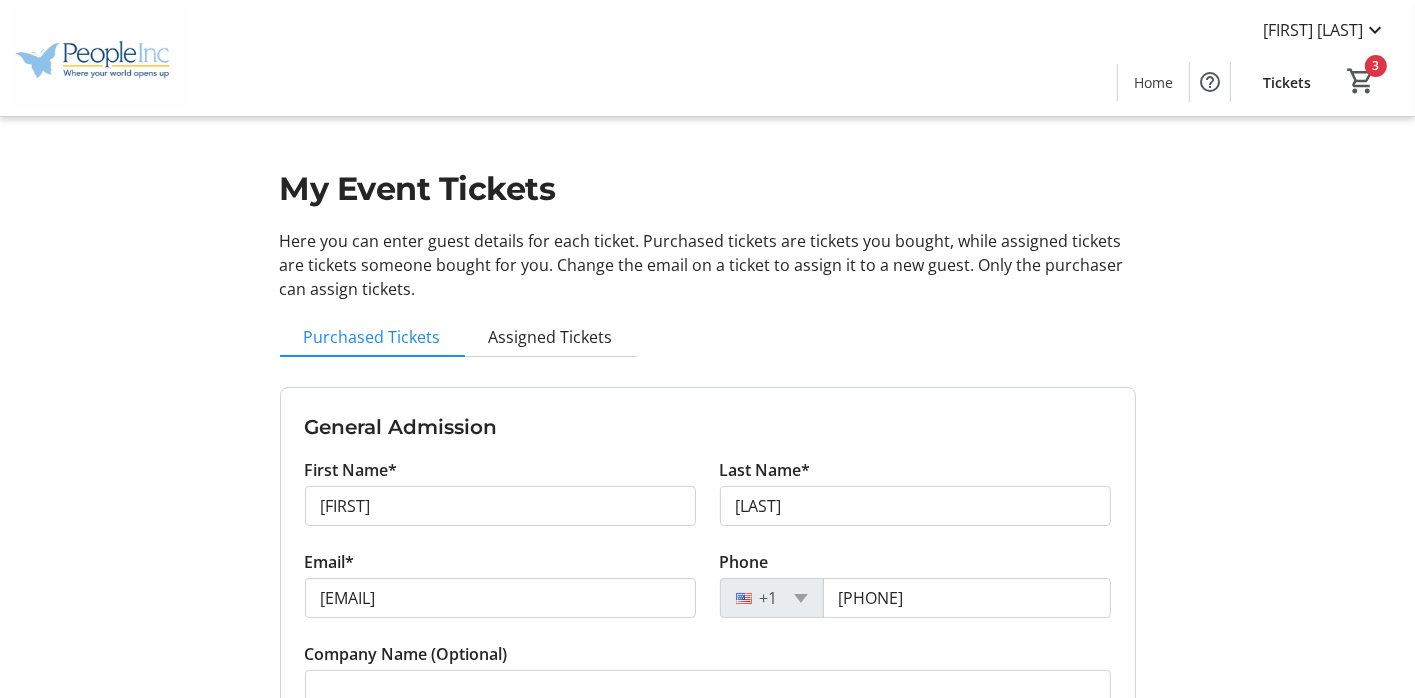 scroll, scrollTop: 583, scrollLeft: 0, axis: vertical 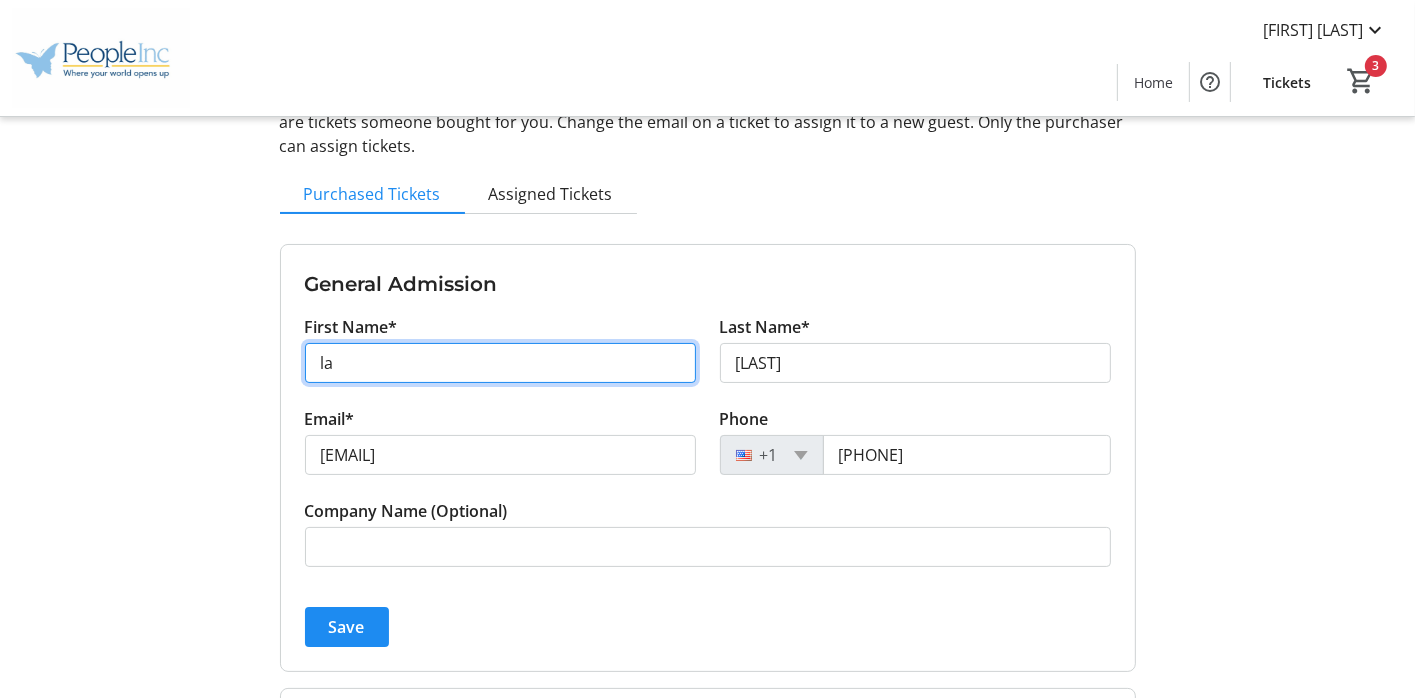 type on "l" 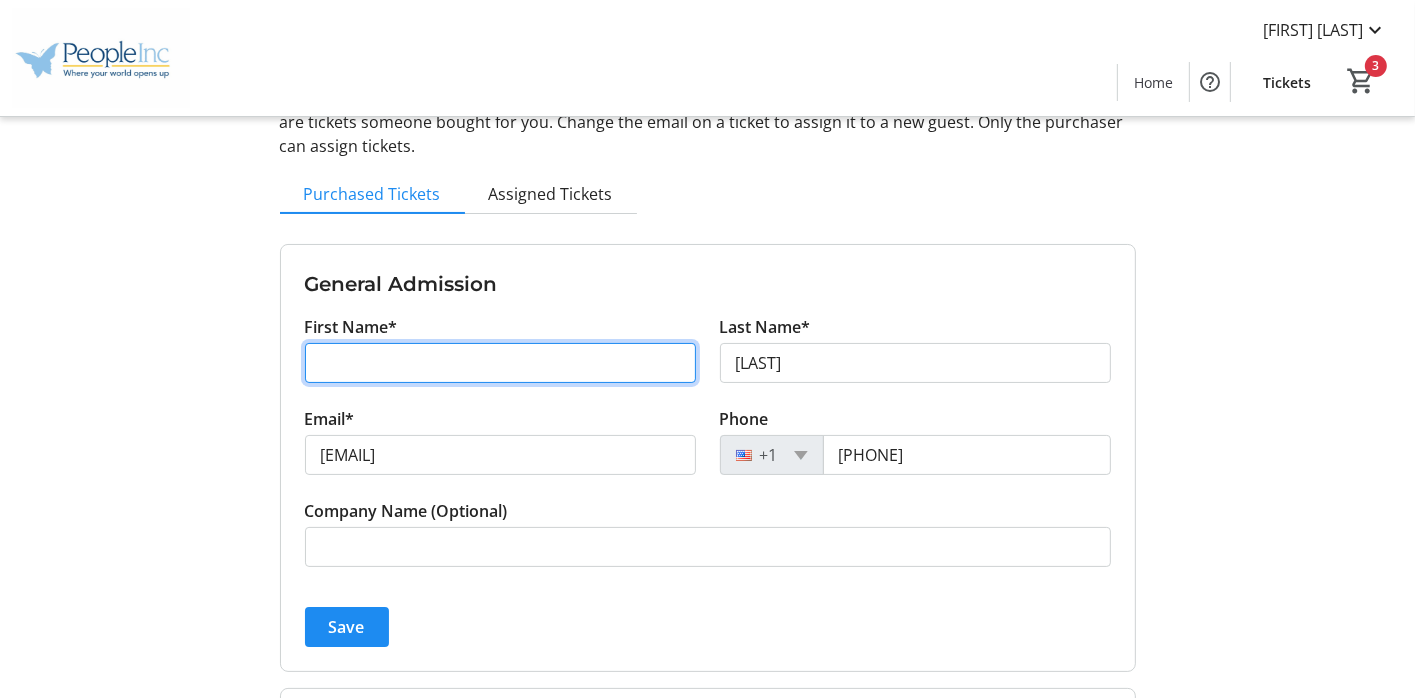 type 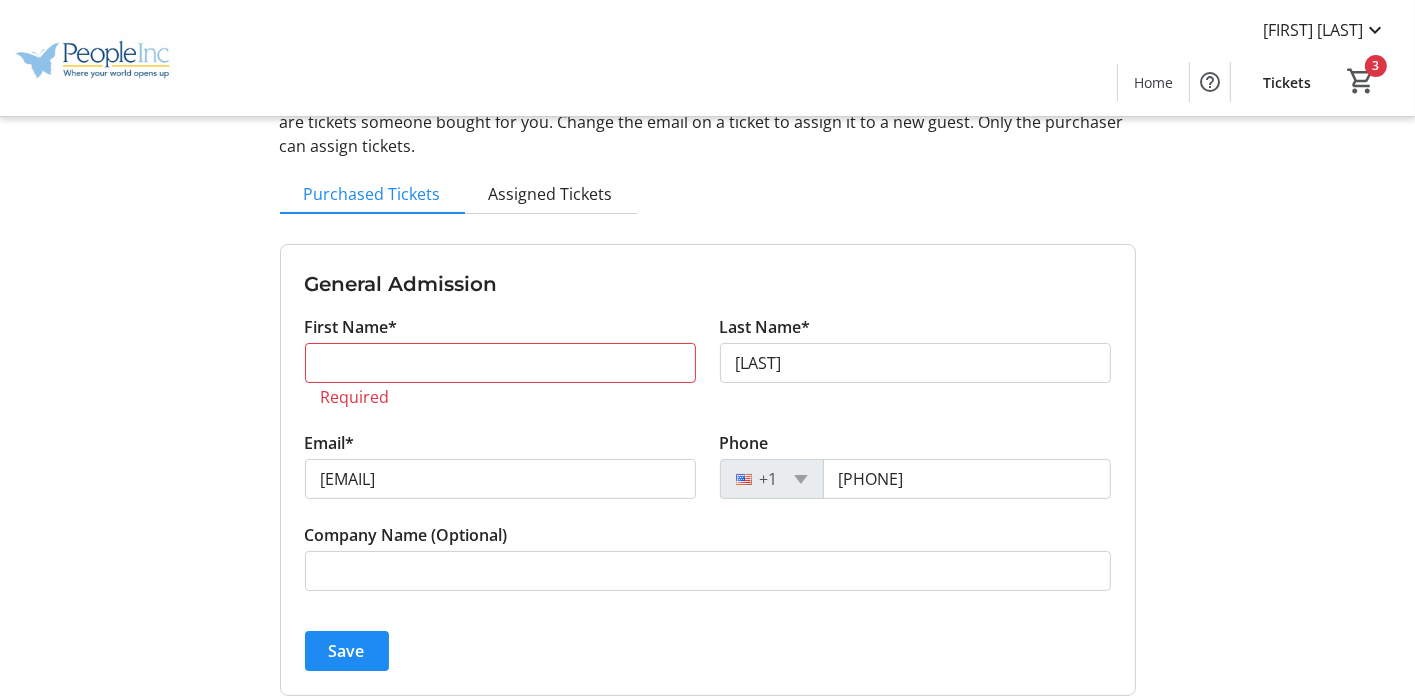 click on "General Admission First Name* Required Last Name* [LAST] Email* [EMAIL] Phone +1 [PHONE] Company Name (Optional)  Save  General Admission Name:   [FIRST] [LAST] Email:   [EMAIL] Phone:   [PHONE] General Admission Name:   [FIRST] [LAST] Email:   [EMAIL] Phone:   [PHONE]  Items per page:  10  1 – 3 of 3" 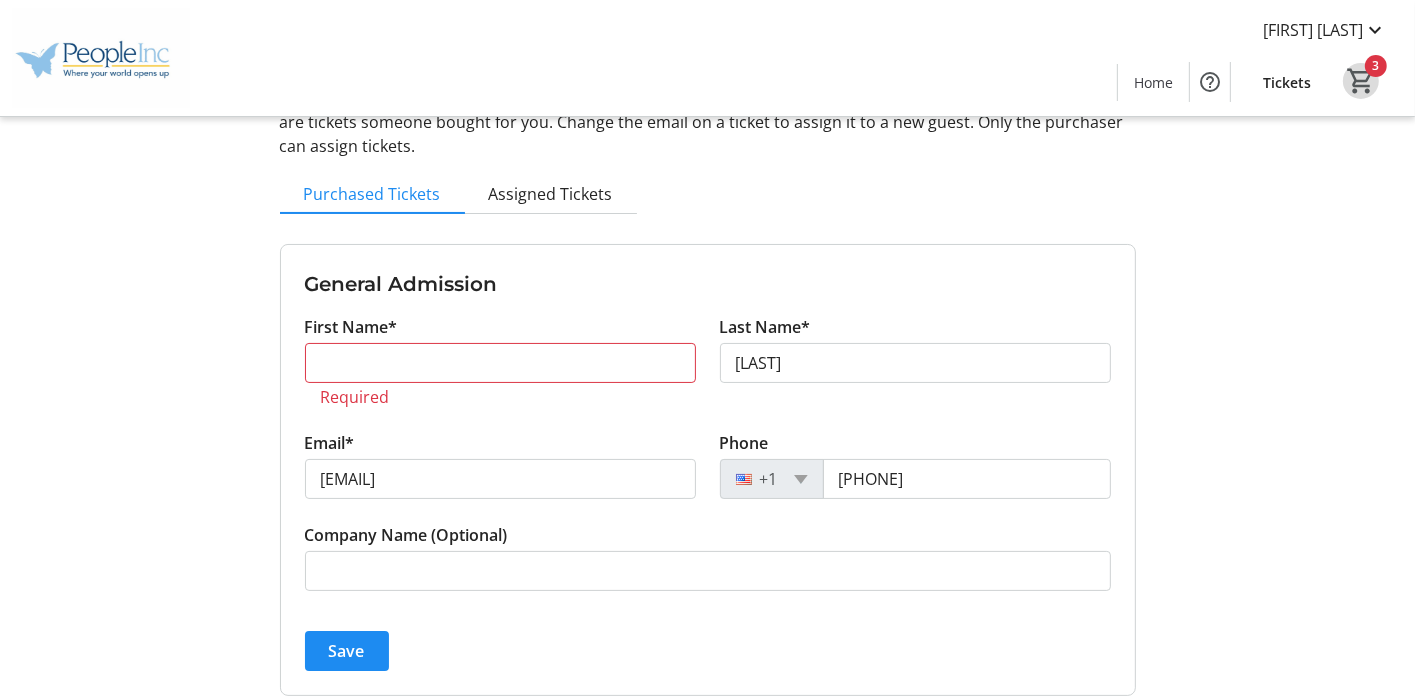 click on "3" 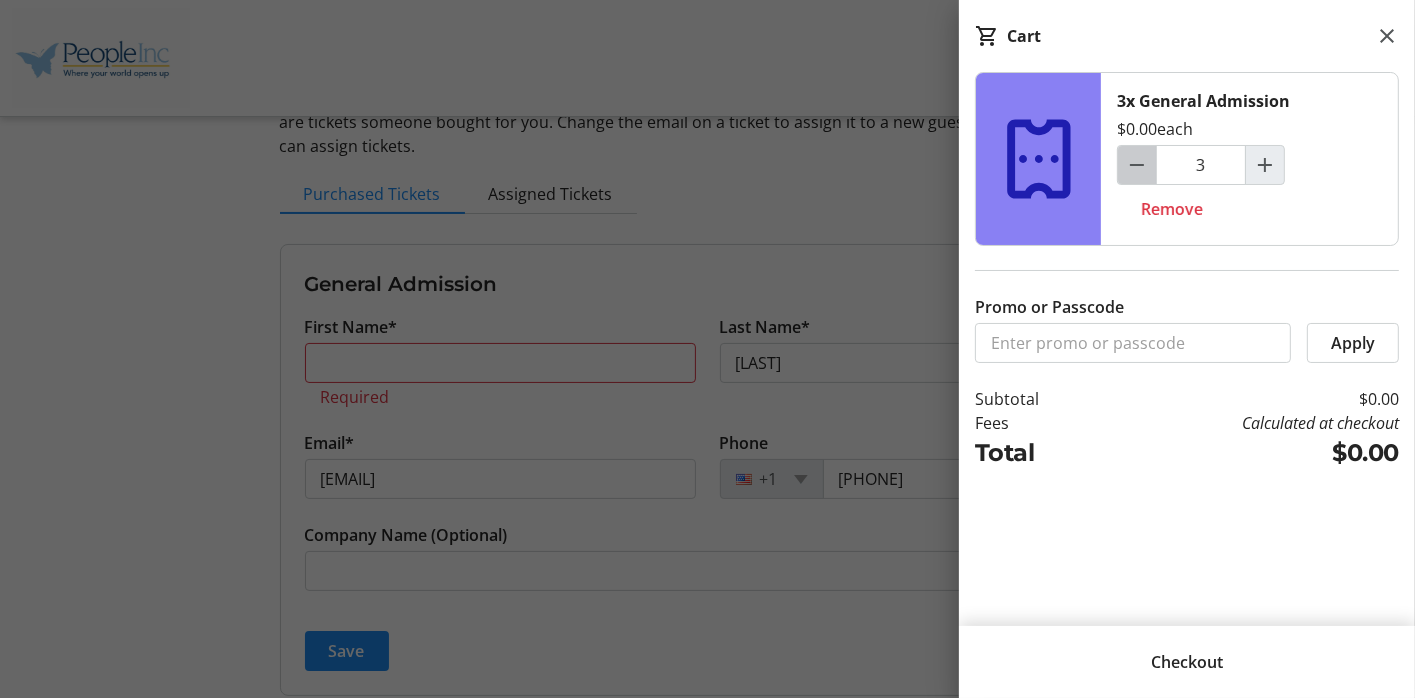 click 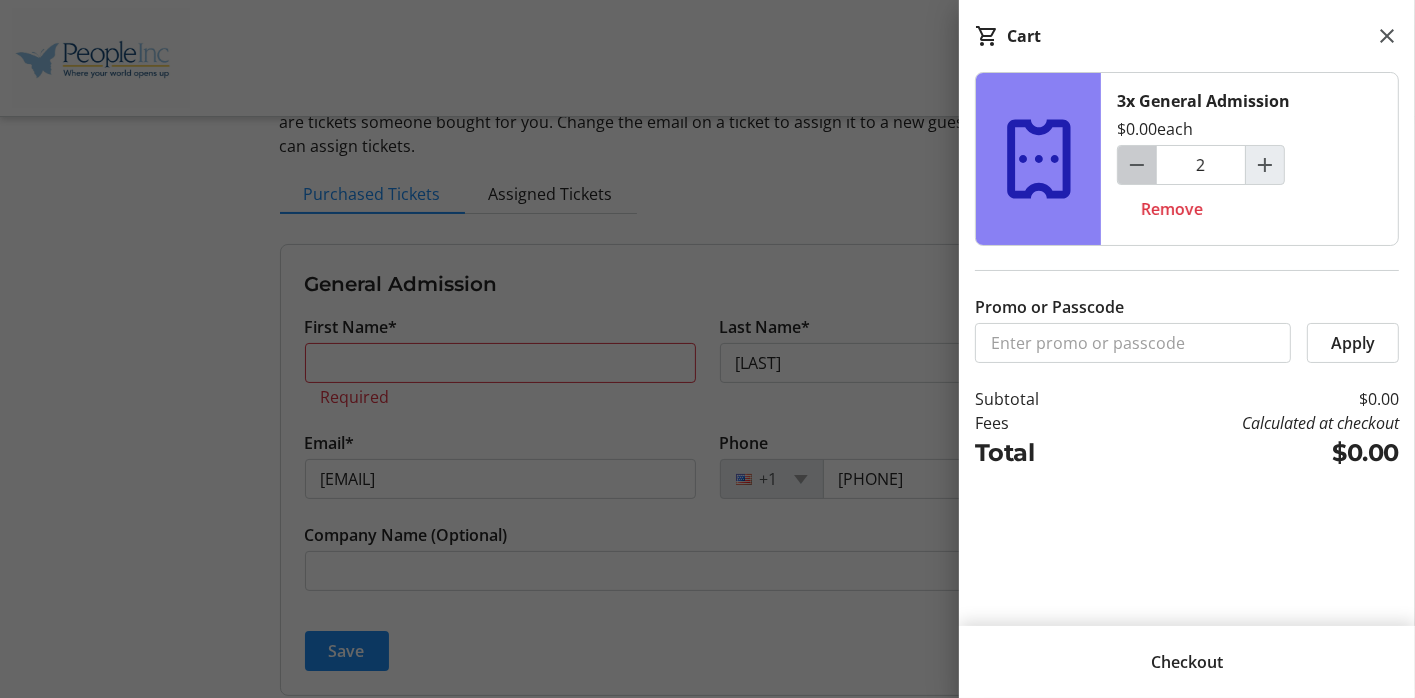 click 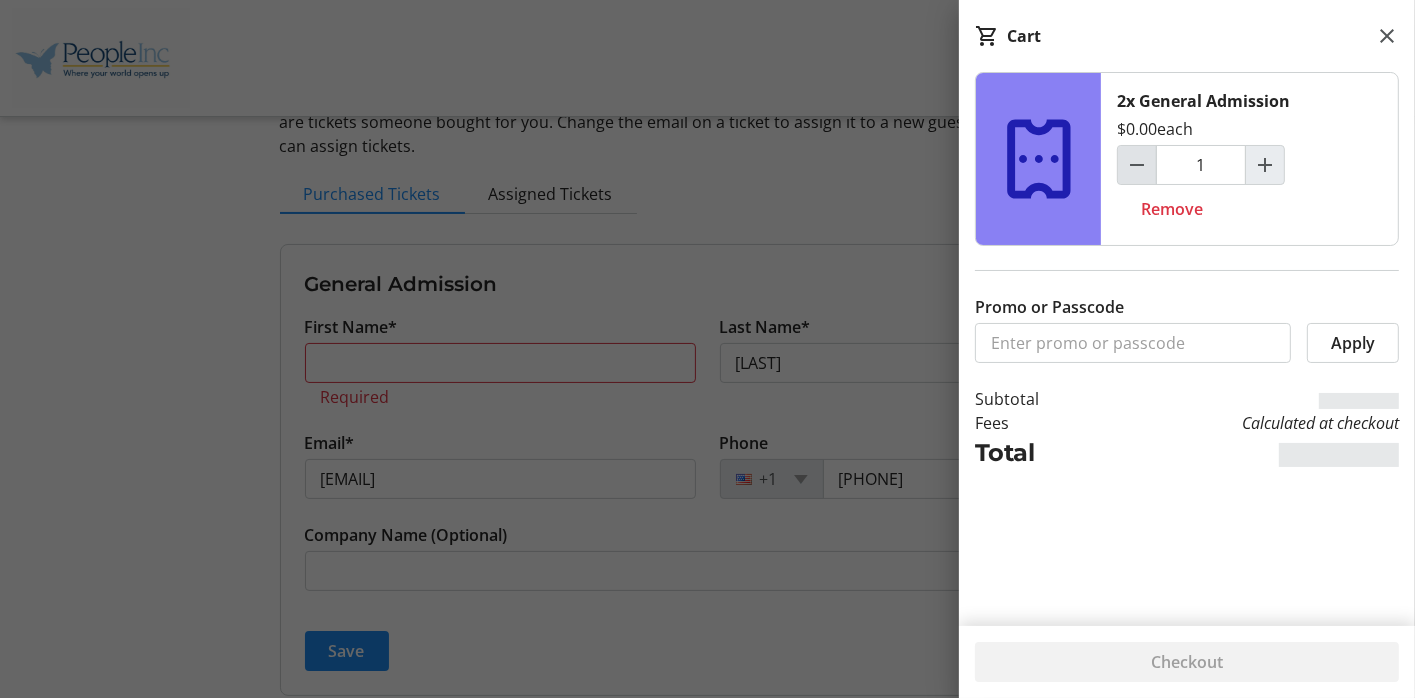 click 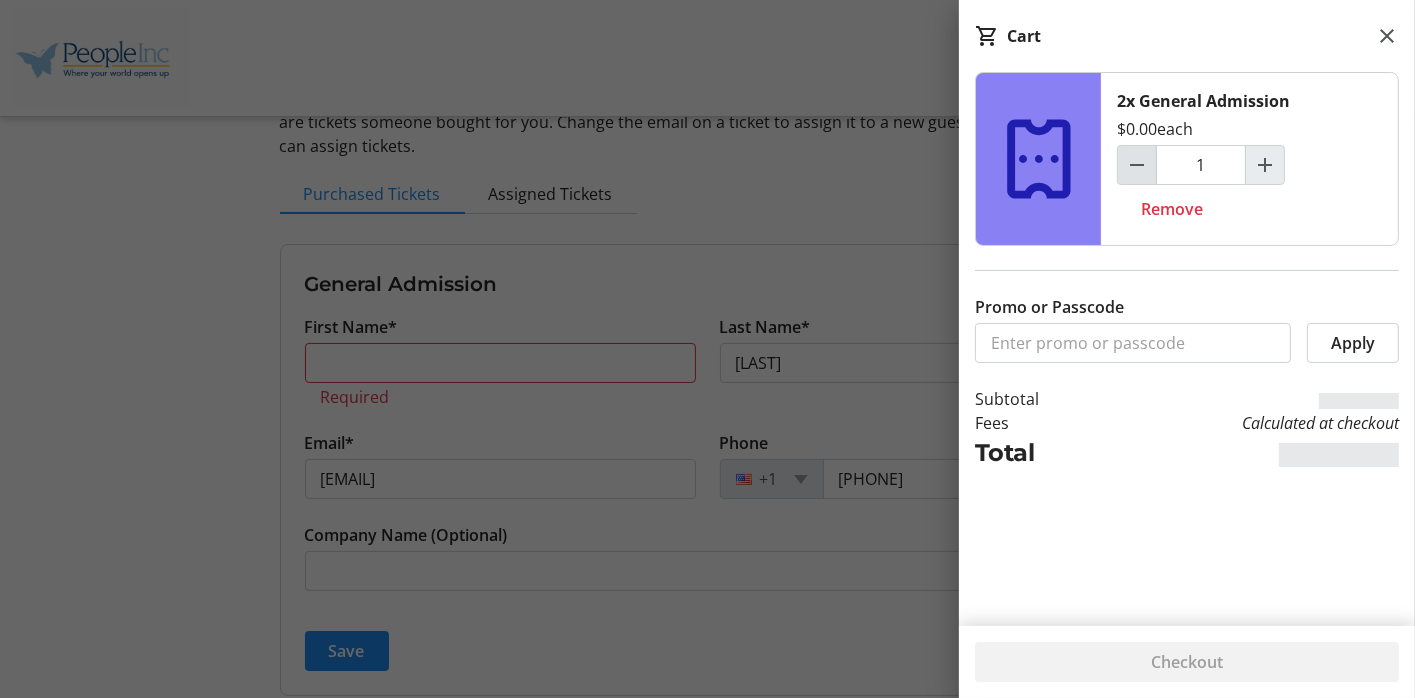 type on "0" 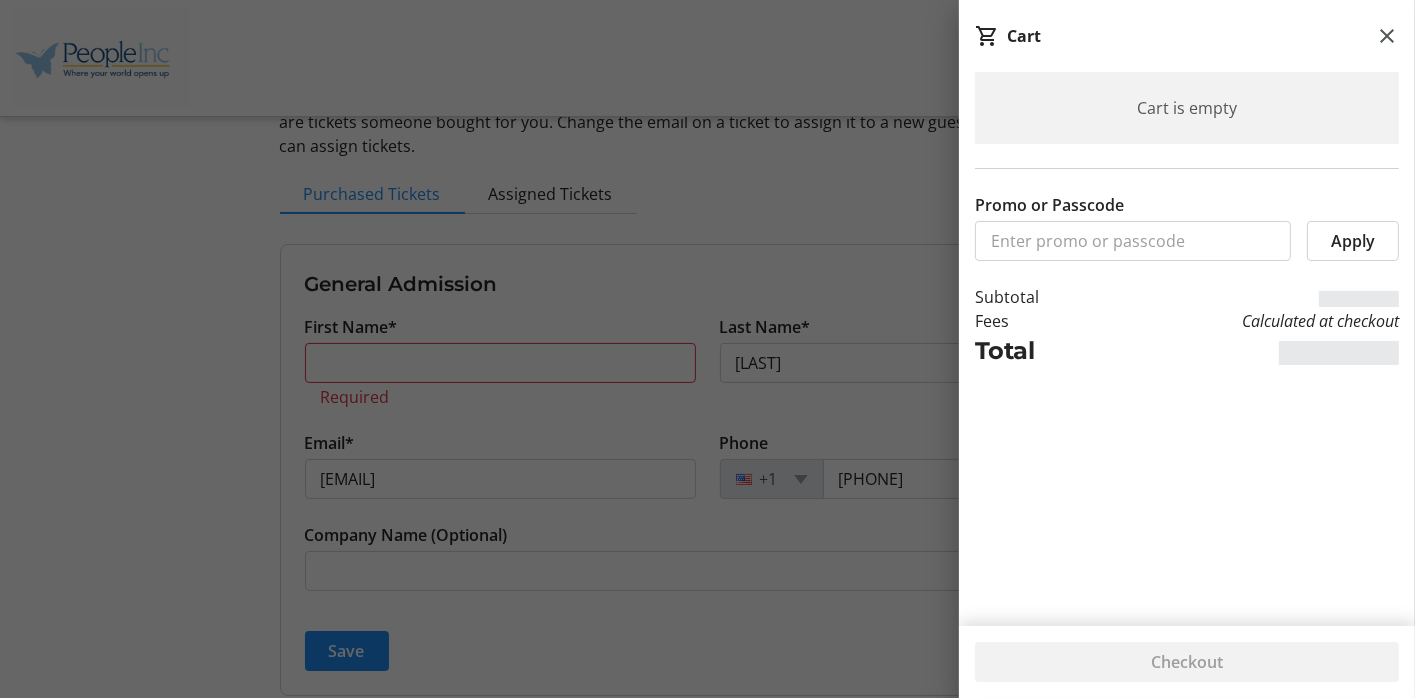 click on "Cart is empty Promo or Passcode  Apply  Subtotal Fees  Calculated at checkout  Total" 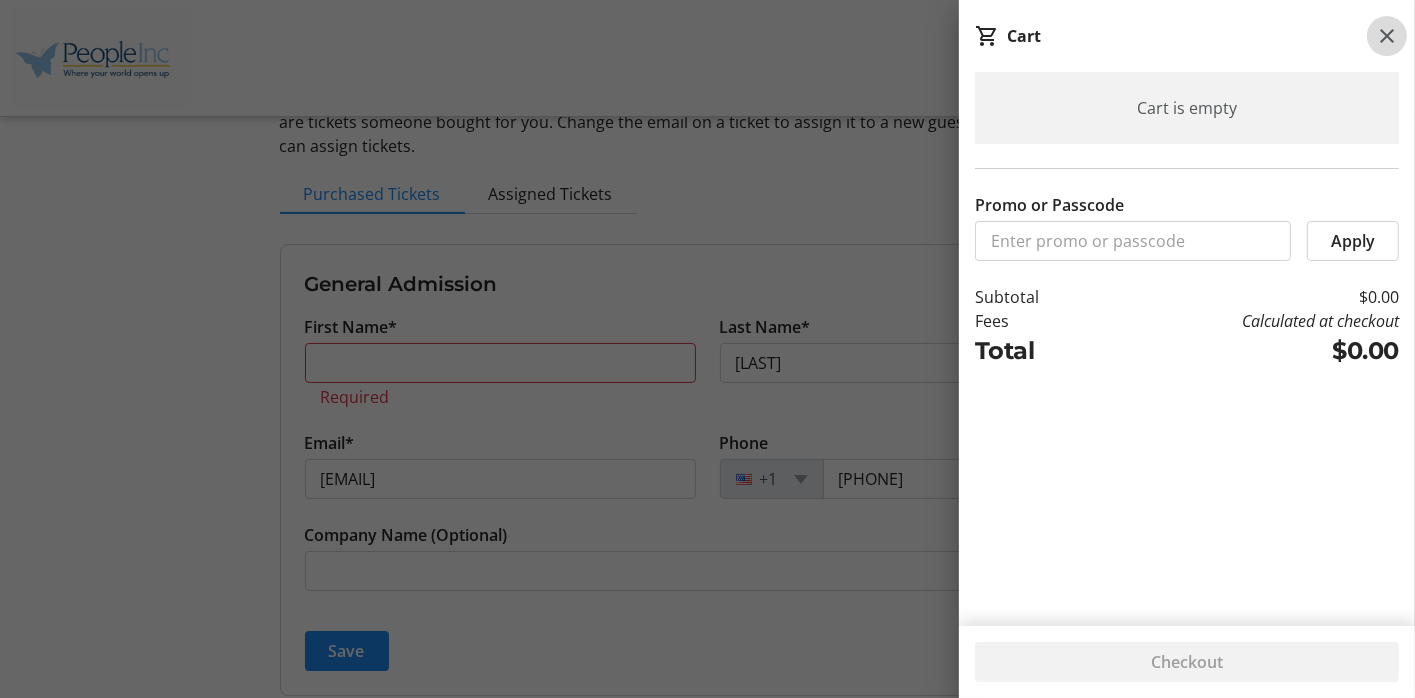 click 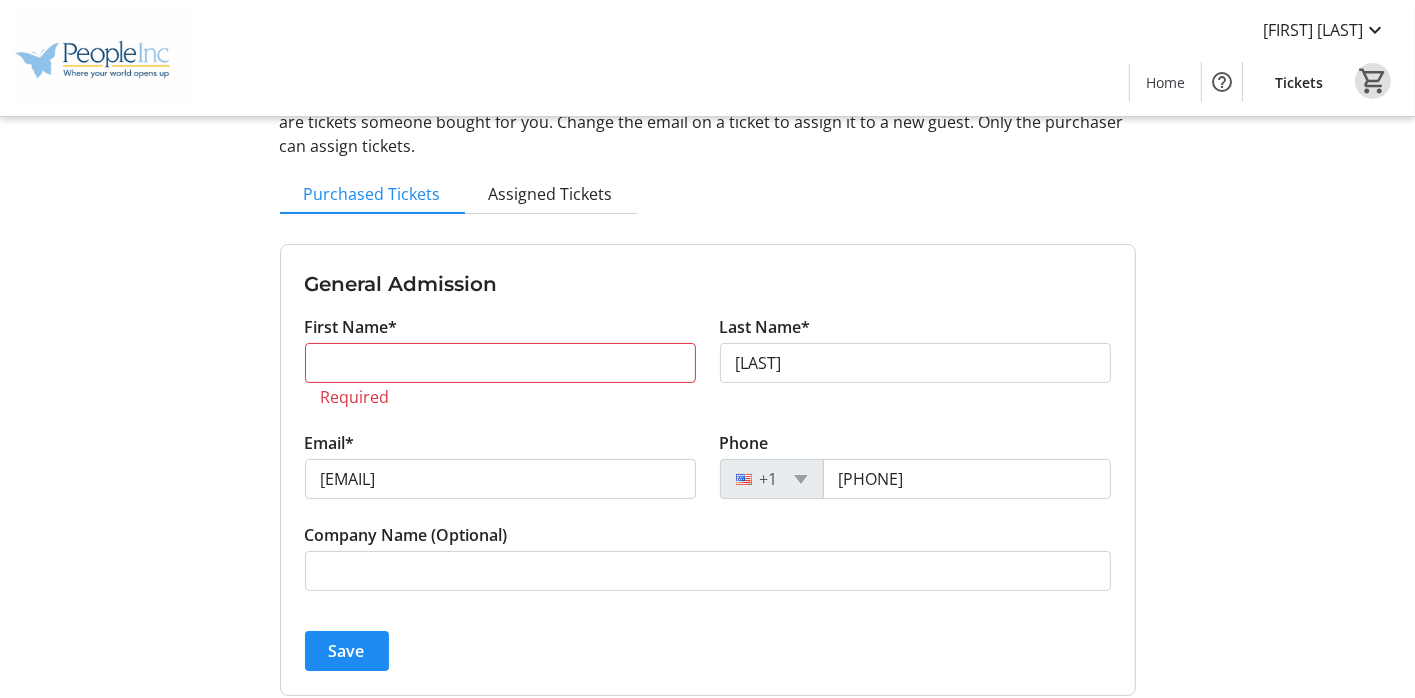 scroll, scrollTop: 607, scrollLeft: 0, axis: vertical 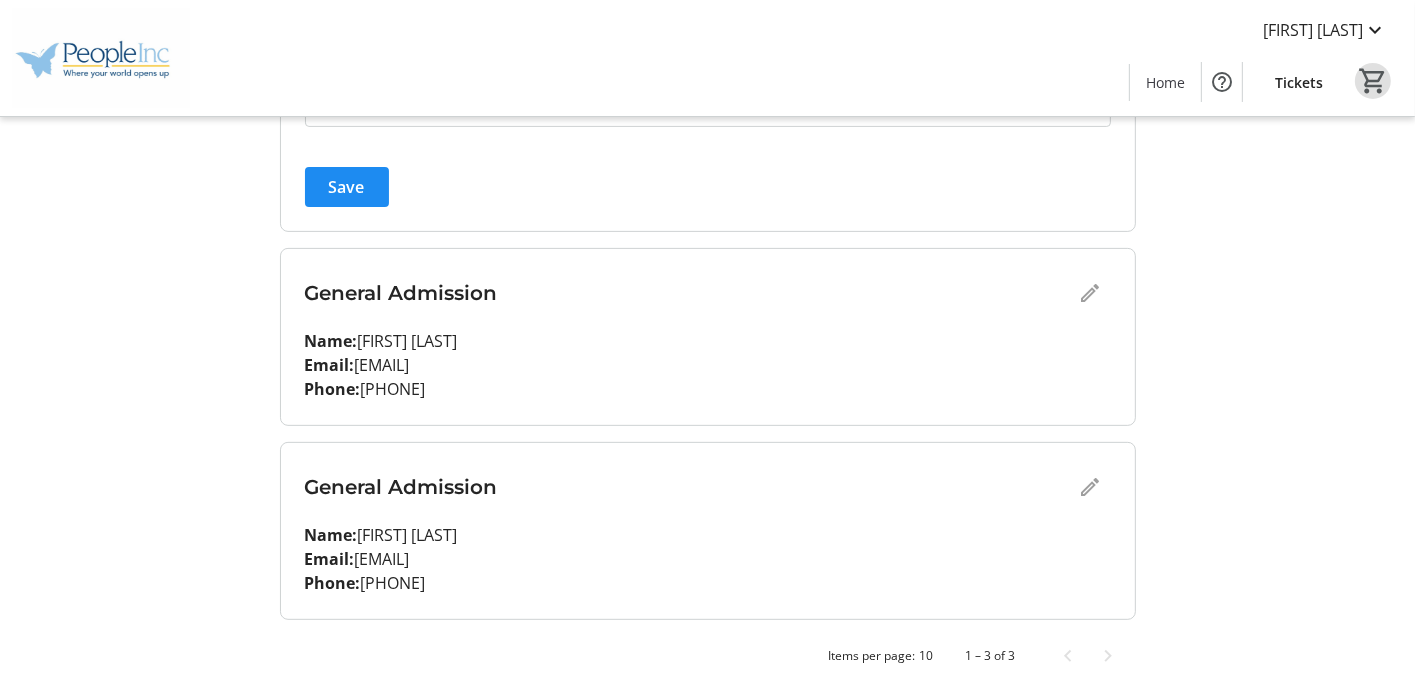 click on "General Admission" 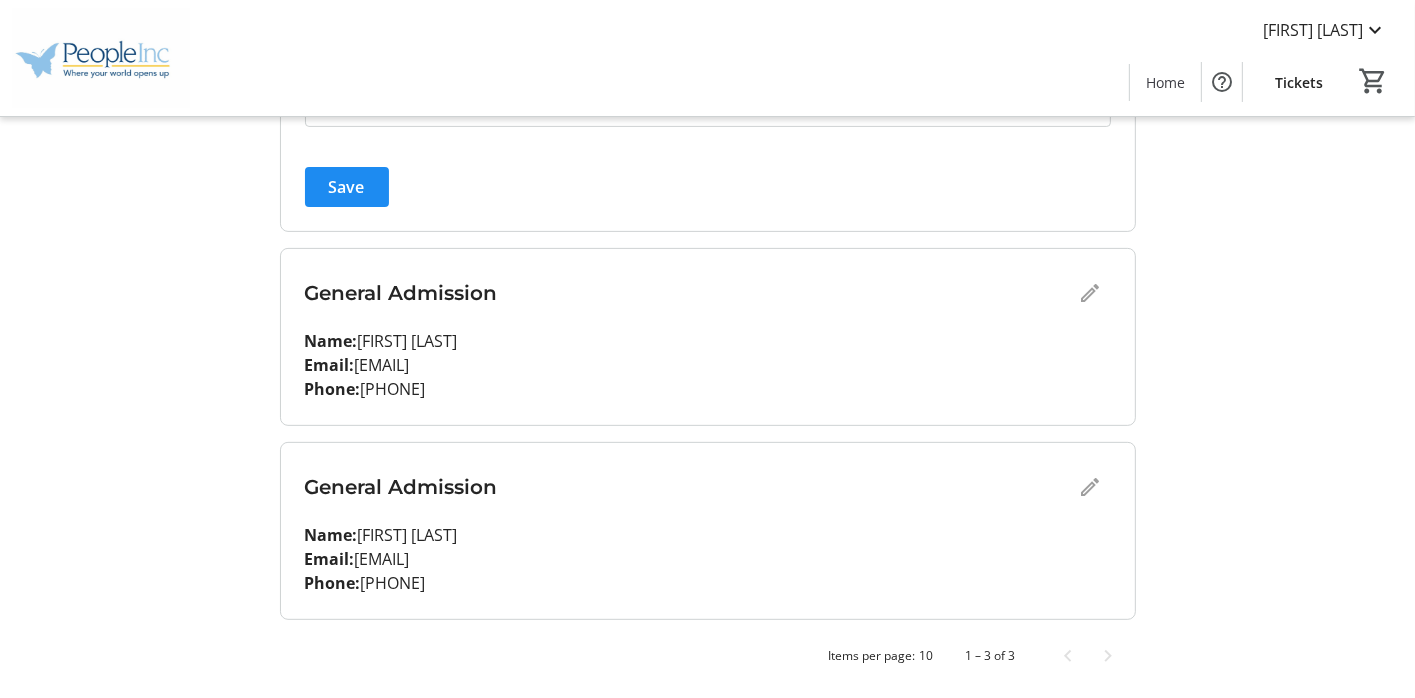 click on "General Admission" 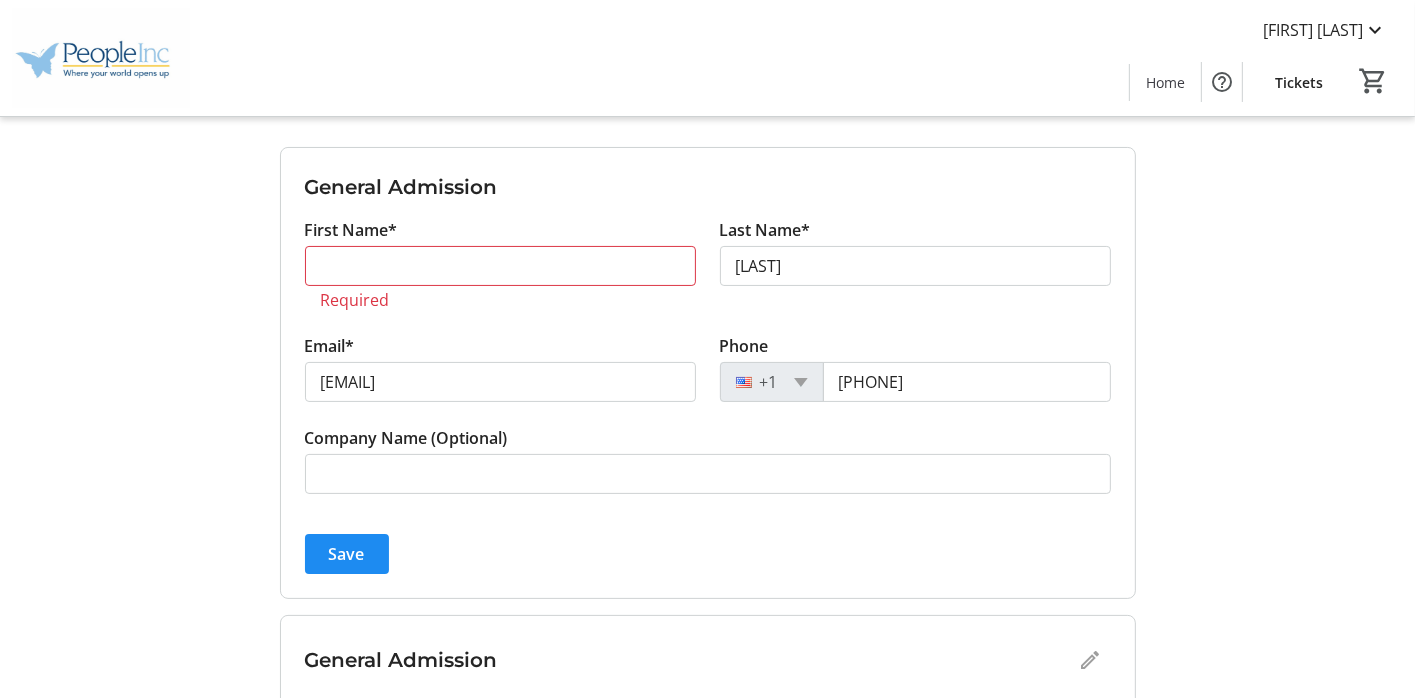 scroll, scrollTop: 233, scrollLeft: 0, axis: vertical 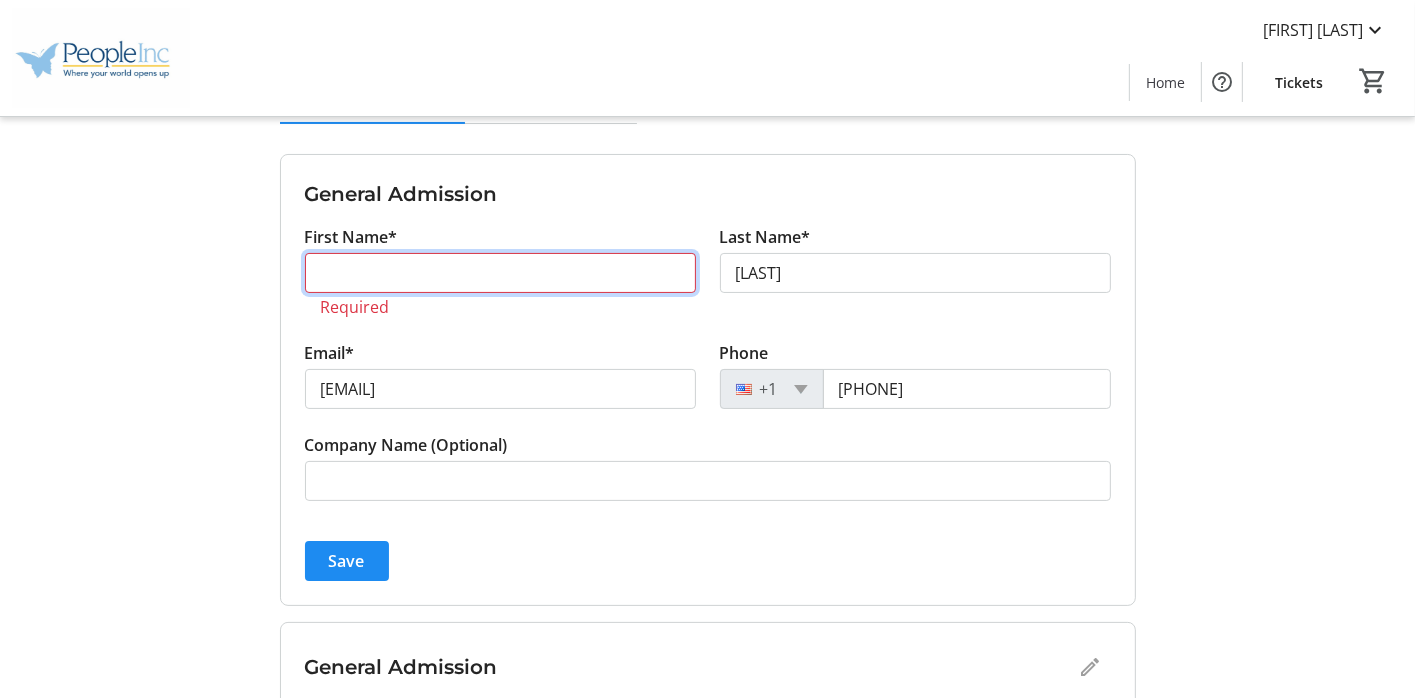 click on "First Name*" at bounding box center [500, 273] 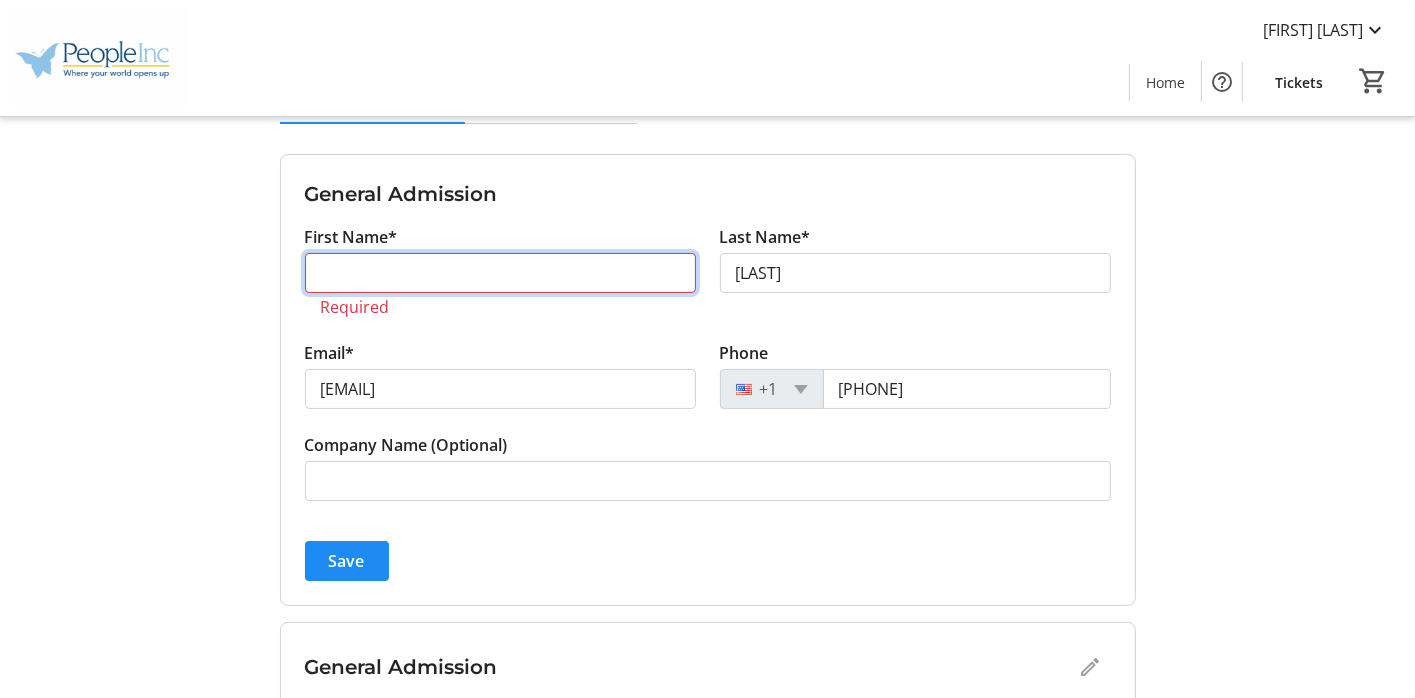 click on "First Name*" at bounding box center (500, 273) 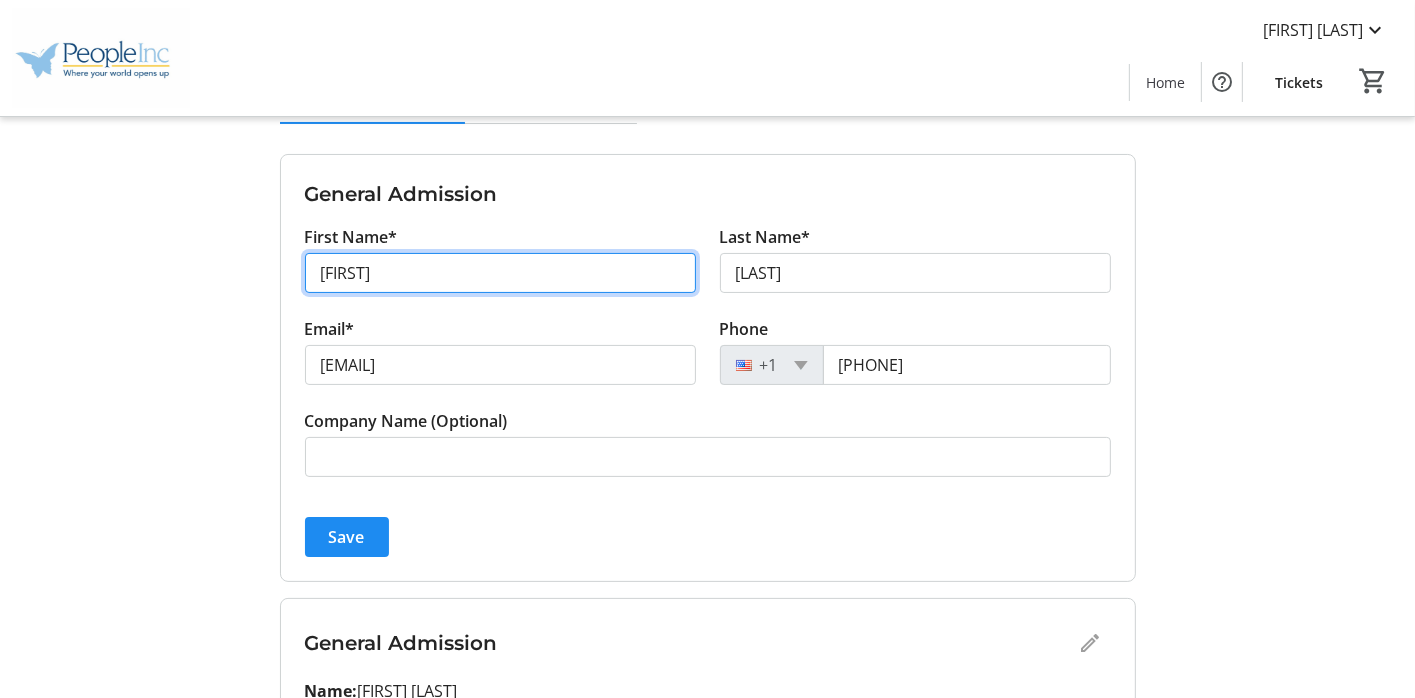 type on "[FIRST]" 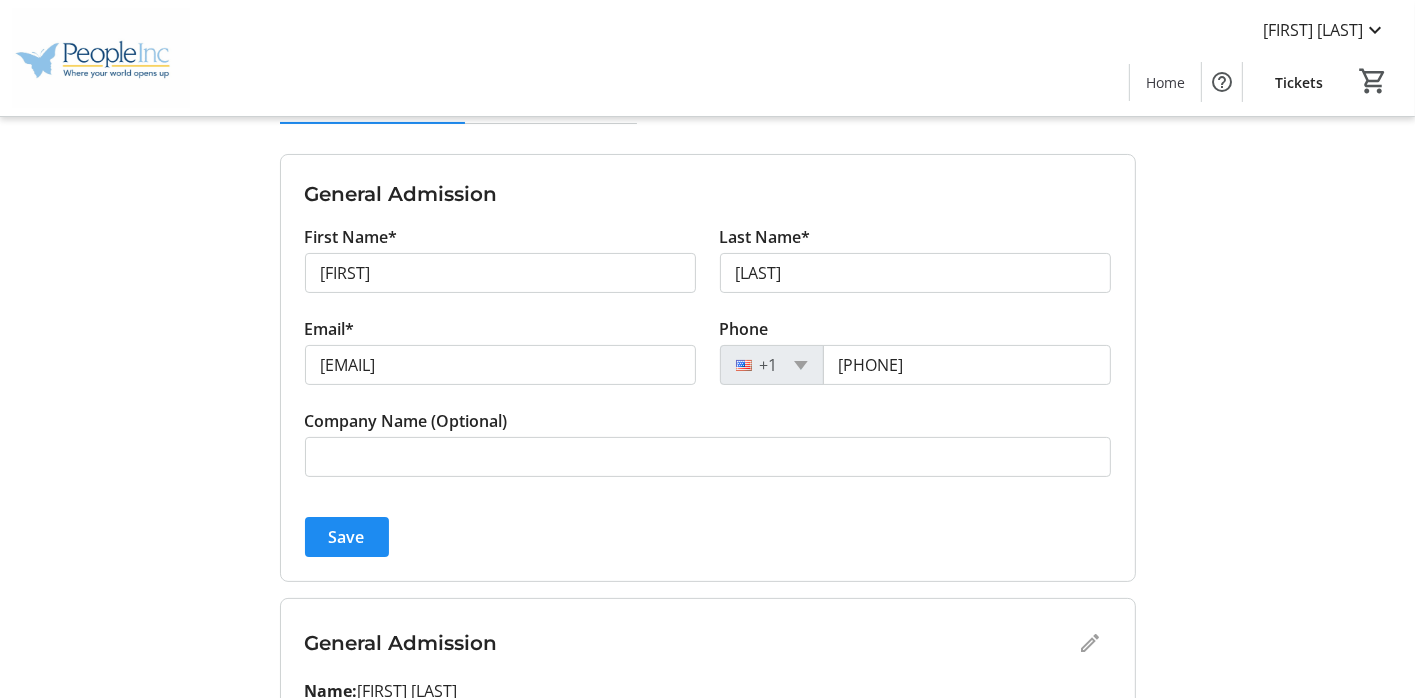 click on "General Admission First Name* [FIRST] Last Name* [LAST] Email* [EMAIL] Phone +1 [PHONE] Company Name (Optional)  Save  General Admission Name:   [FIRST] [LAST] Email:   [EMAIL] Phone:   [PHONE] General Admission Name:   [FIRST] [LAST] Email:   [EMAIL] Phone:   [PHONE]  Items per page:  10  1 – 3 of 3" 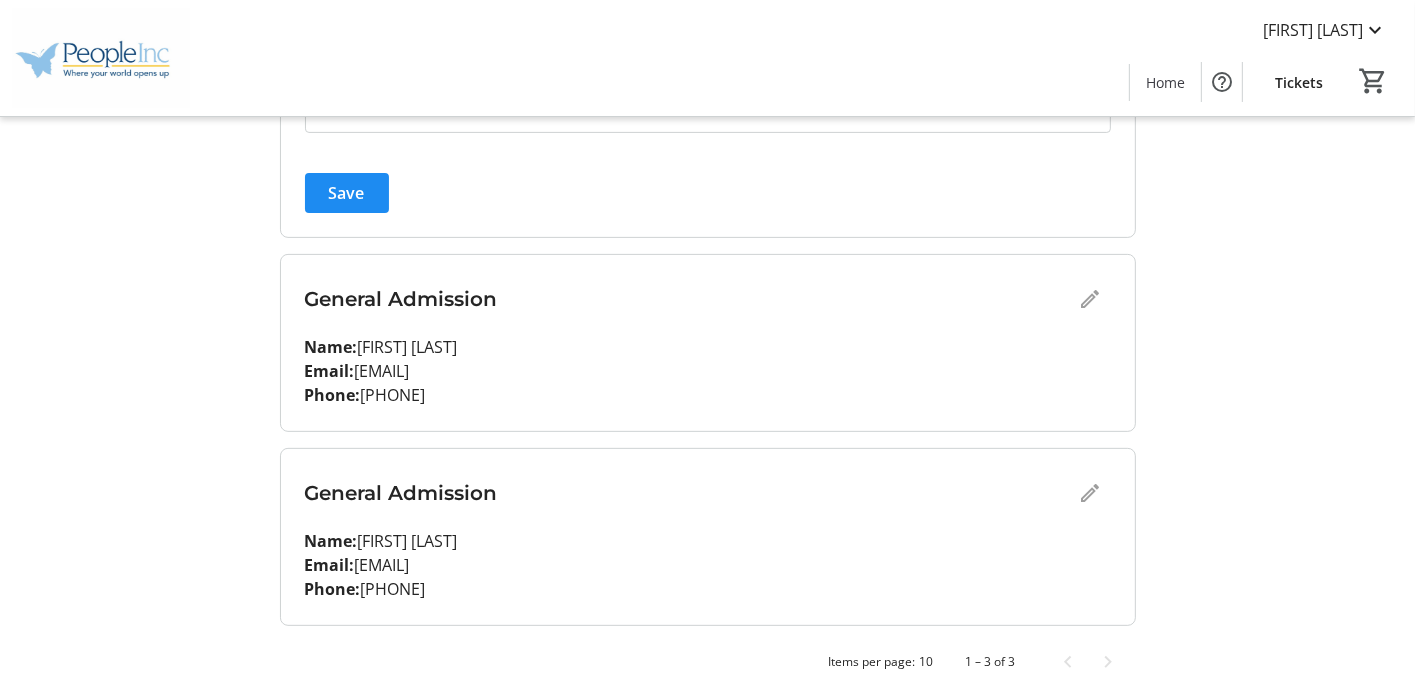scroll, scrollTop: 583, scrollLeft: 0, axis: vertical 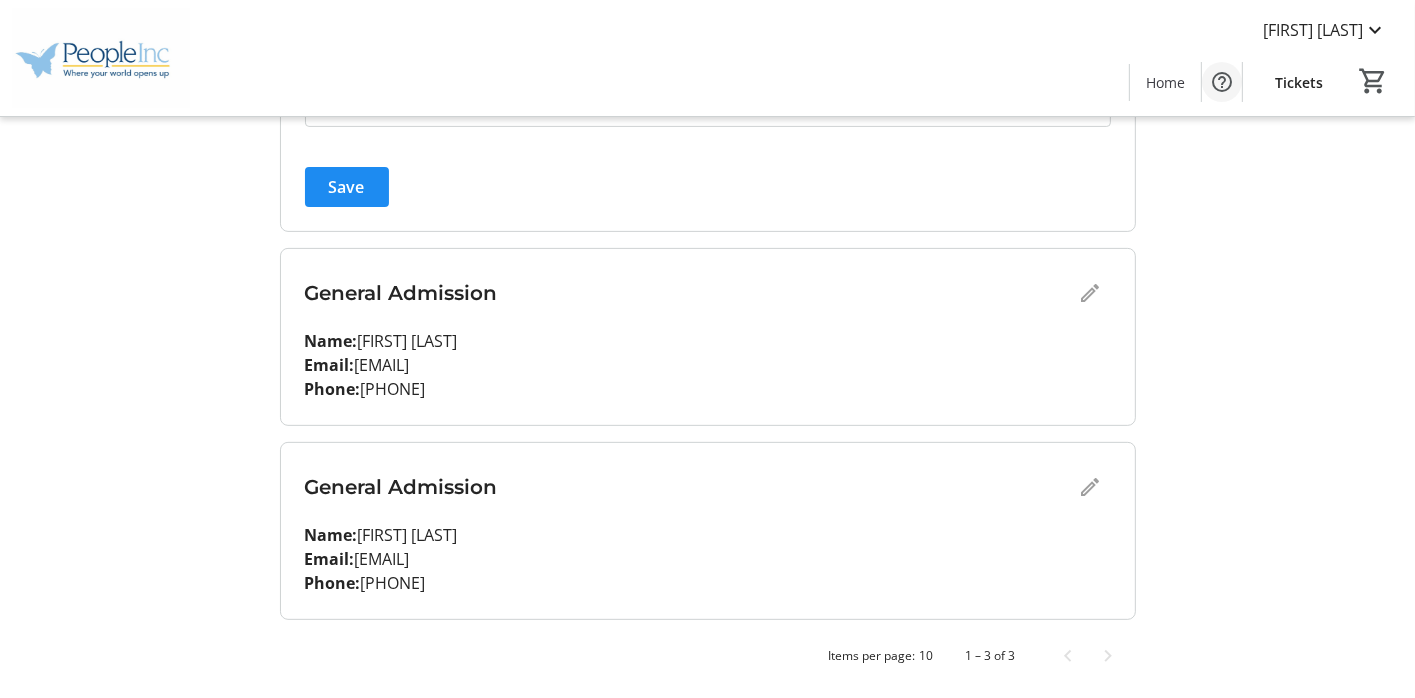 click 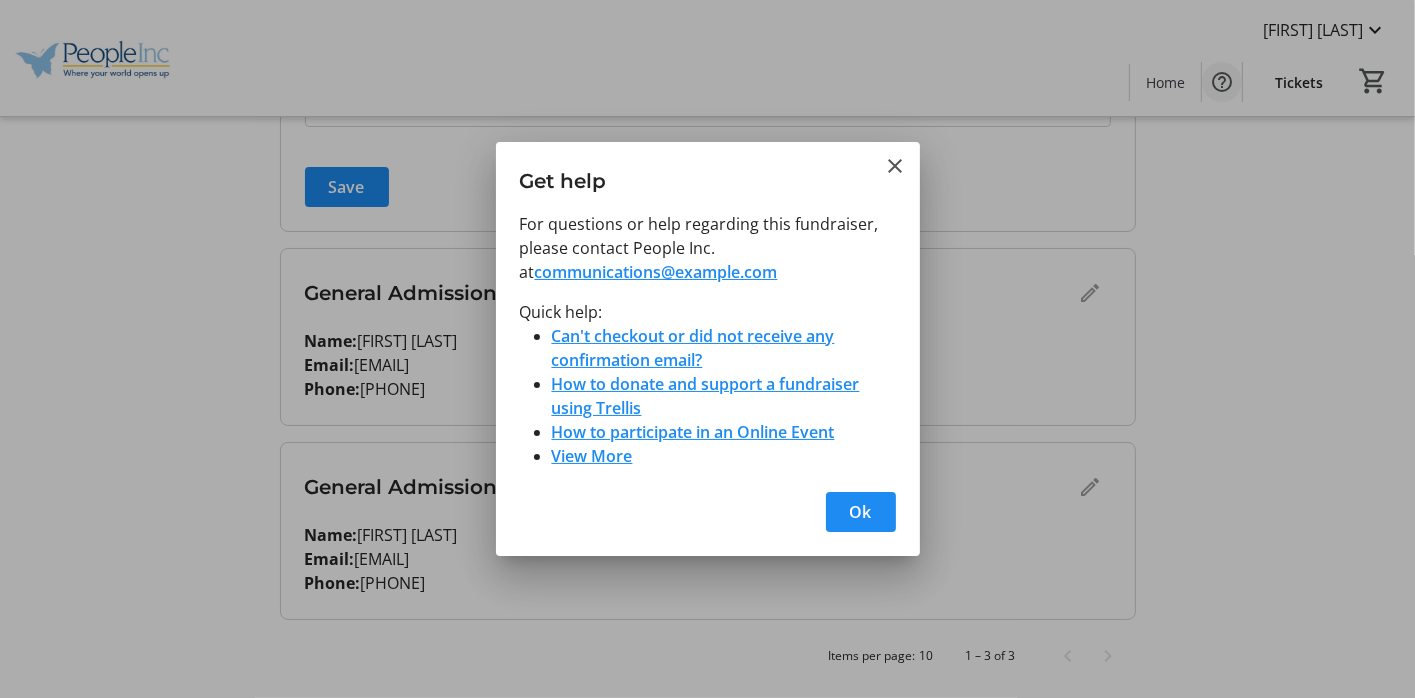 scroll, scrollTop: 0, scrollLeft: 0, axis: both 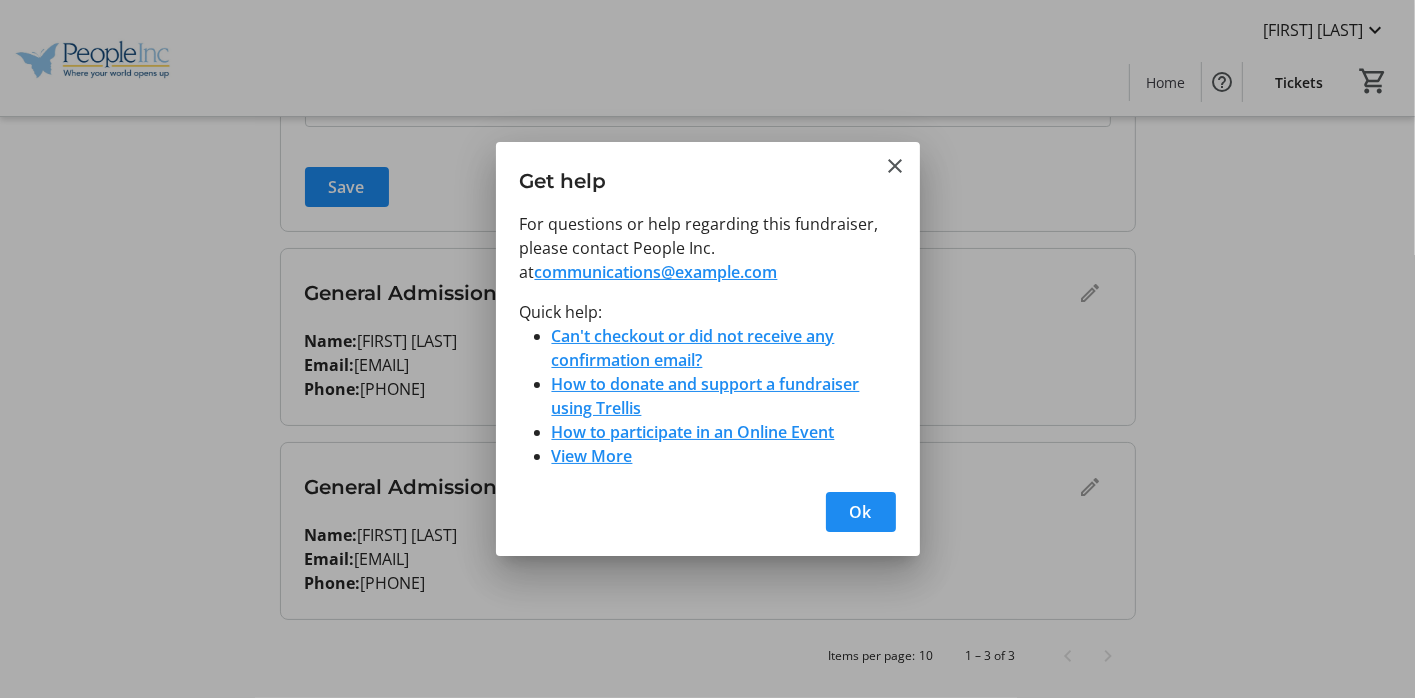 click on "Can't checkout or did not receive any confirmation email?" at bounding box center (693, 348) 